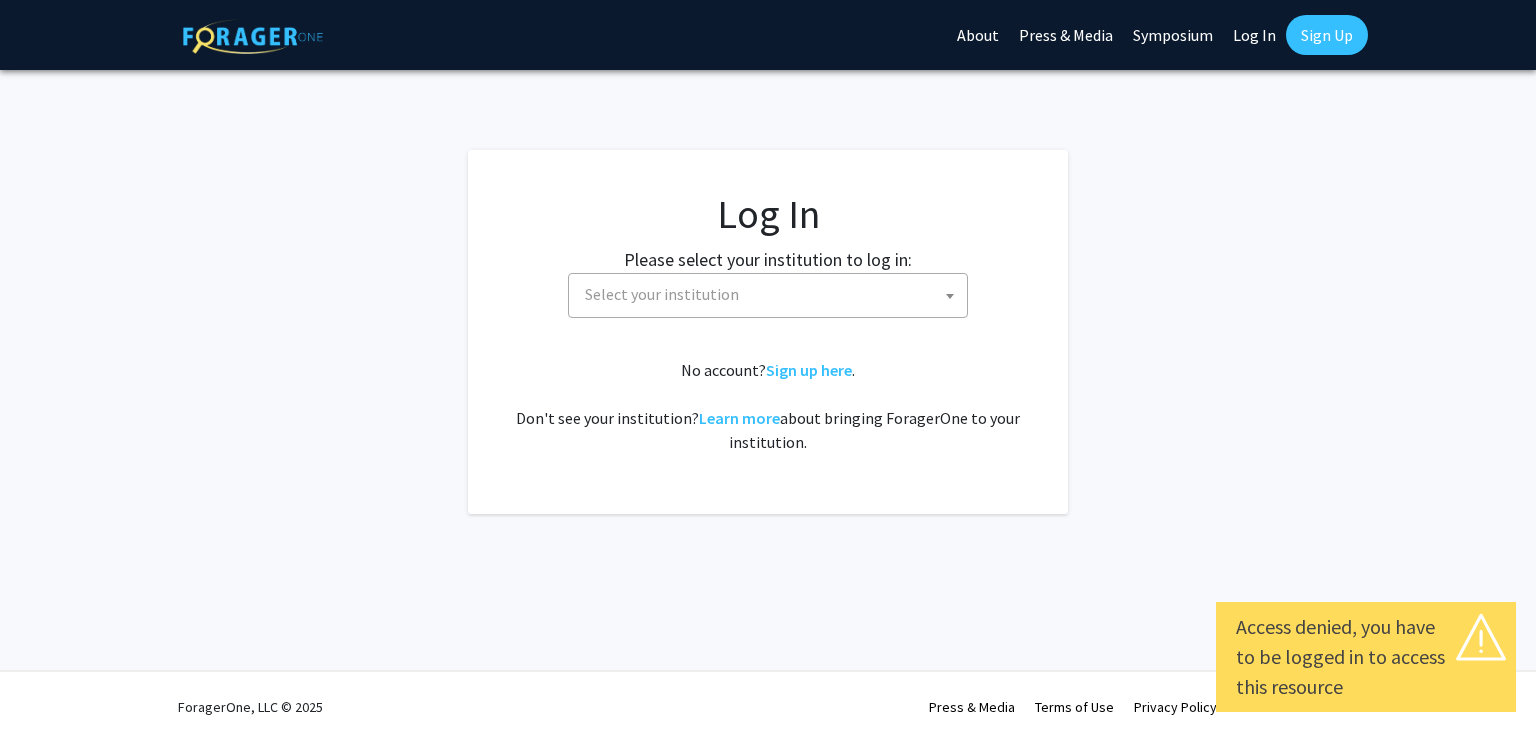 select 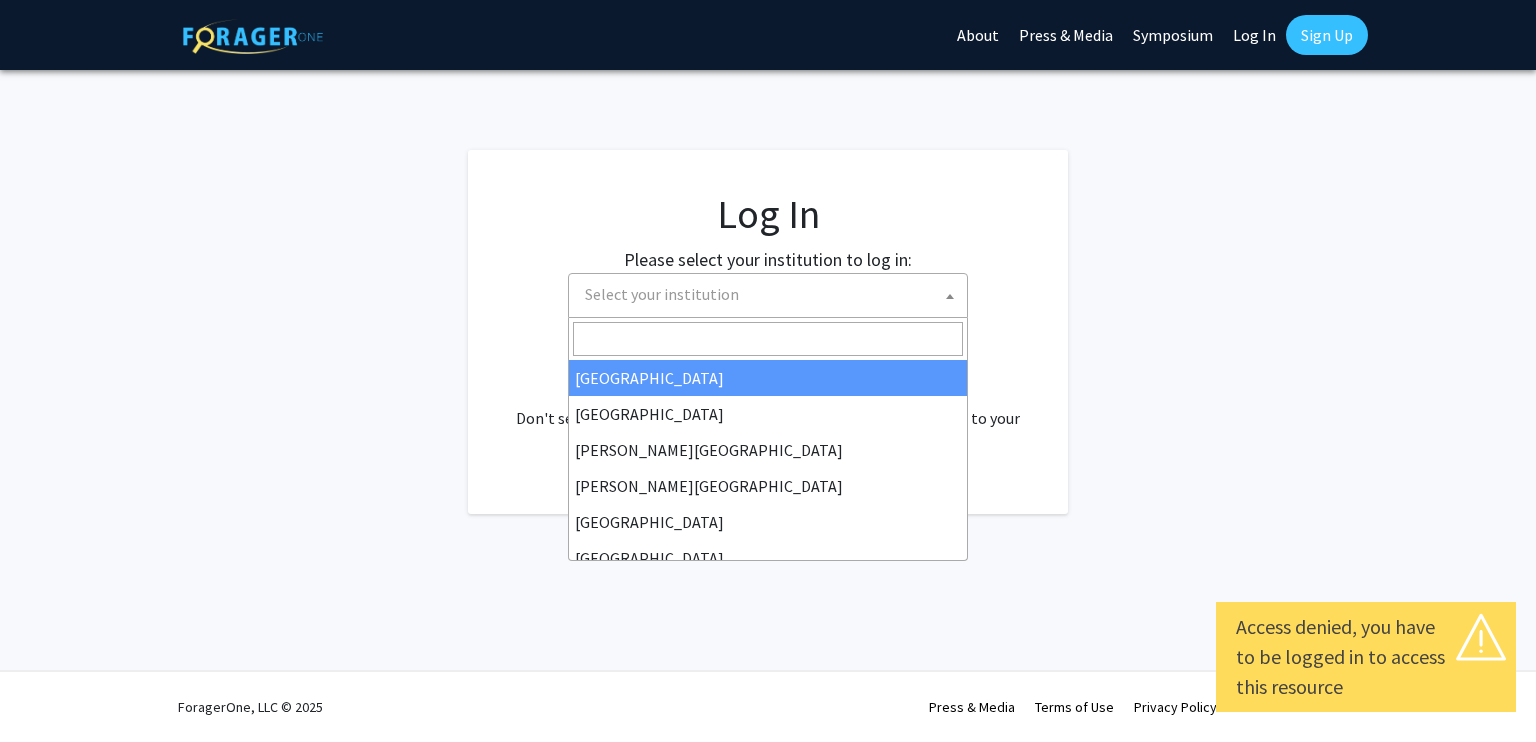 click on "Select your institution" at bounding box center [772, 294] 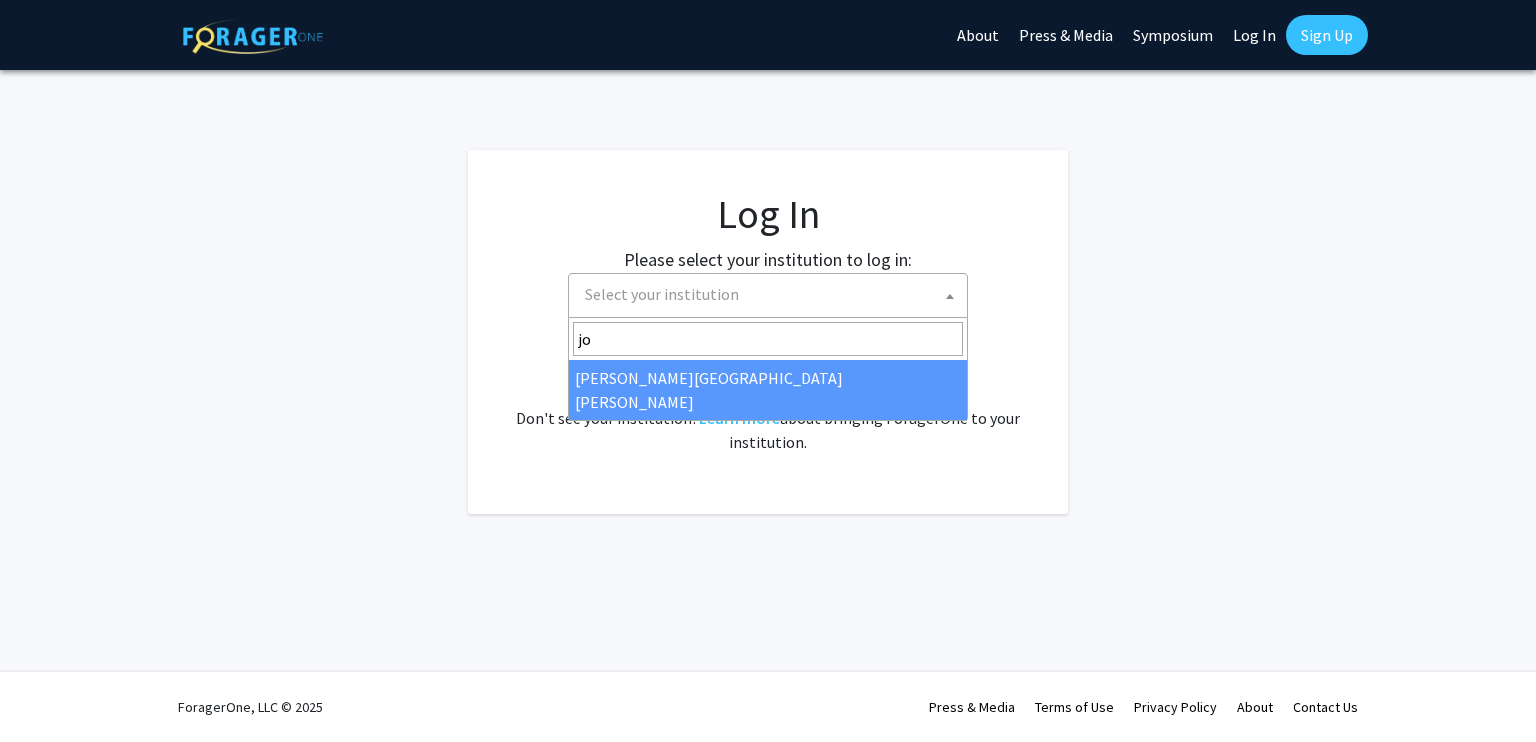 type on "joh" 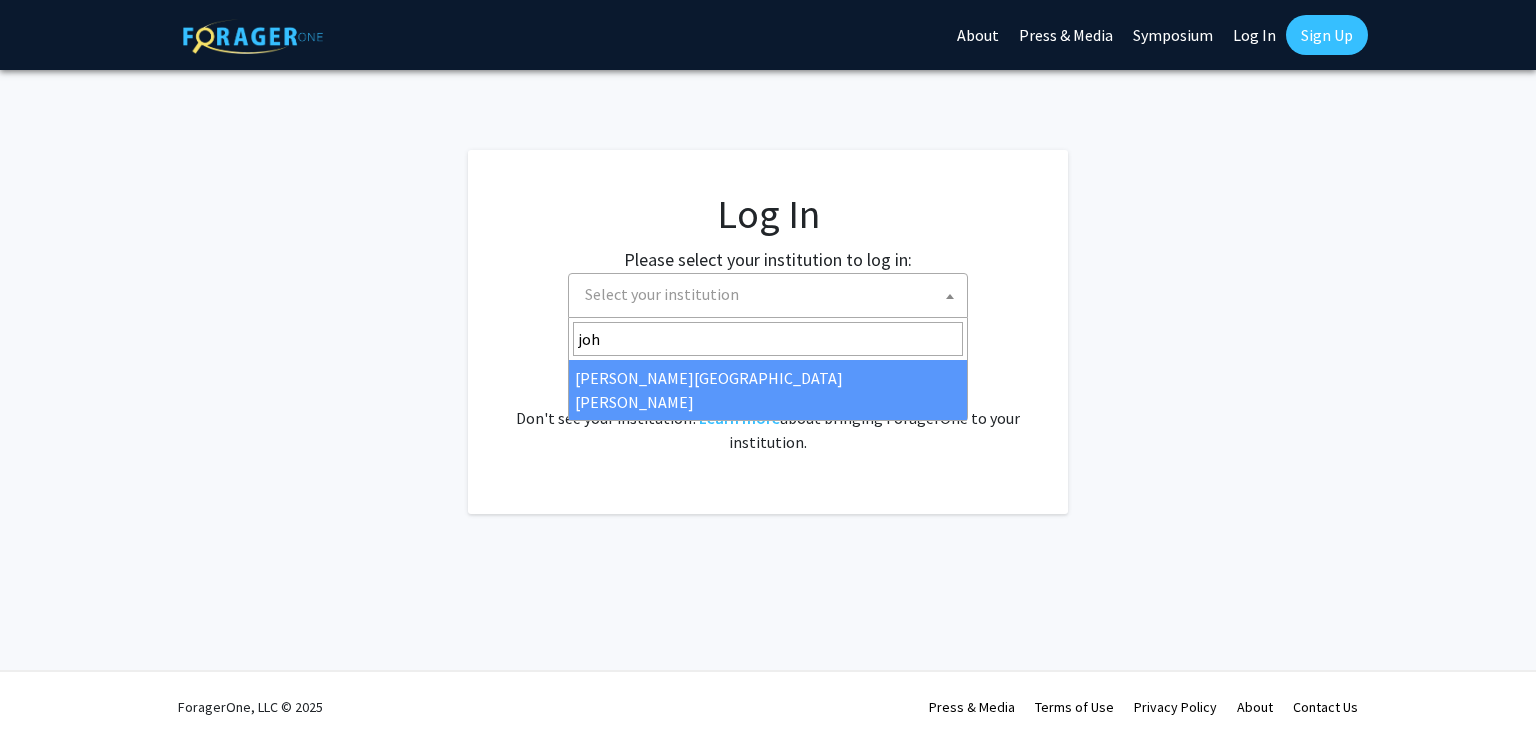 select on "1" 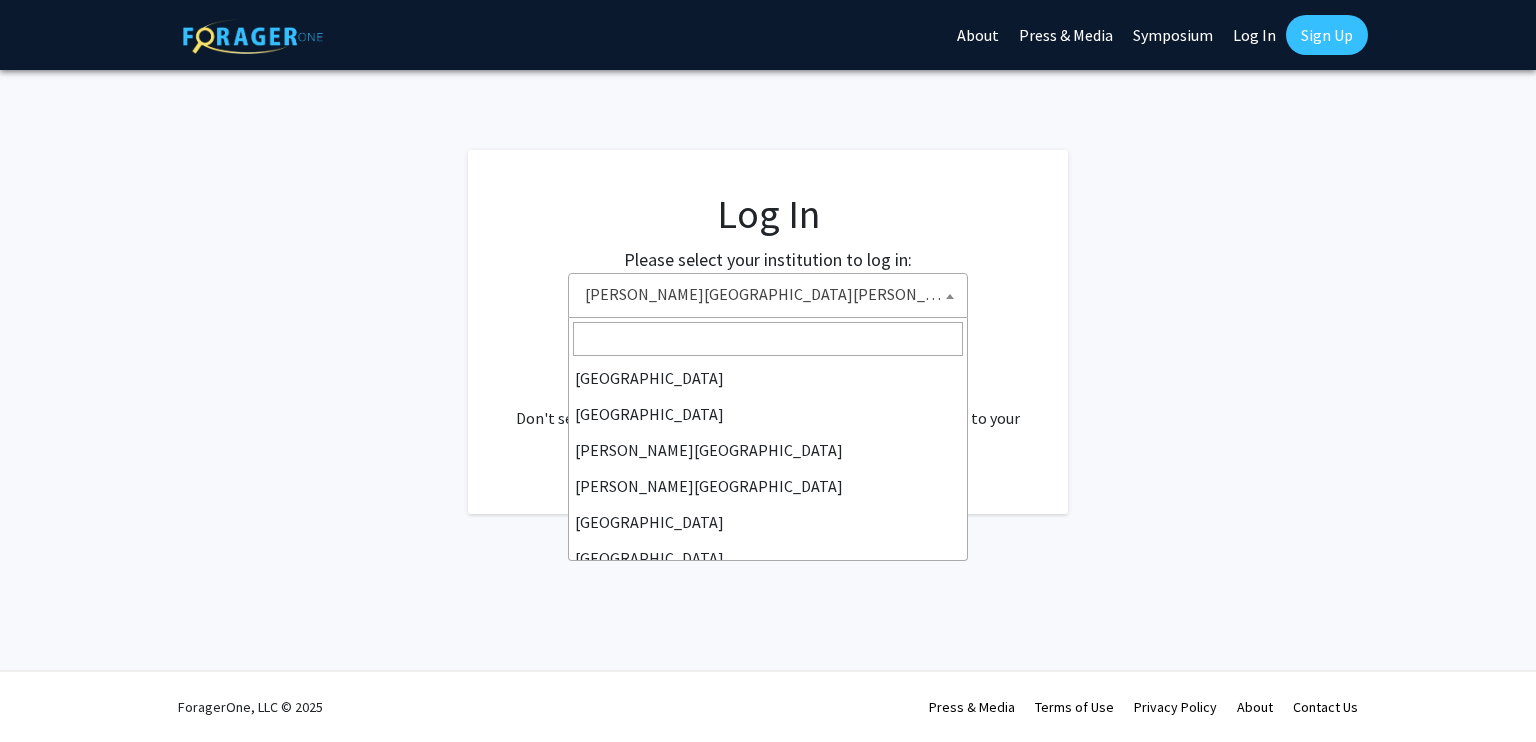 scroll, scrollTop: 324, scrollLeft: 0, axis: vertical 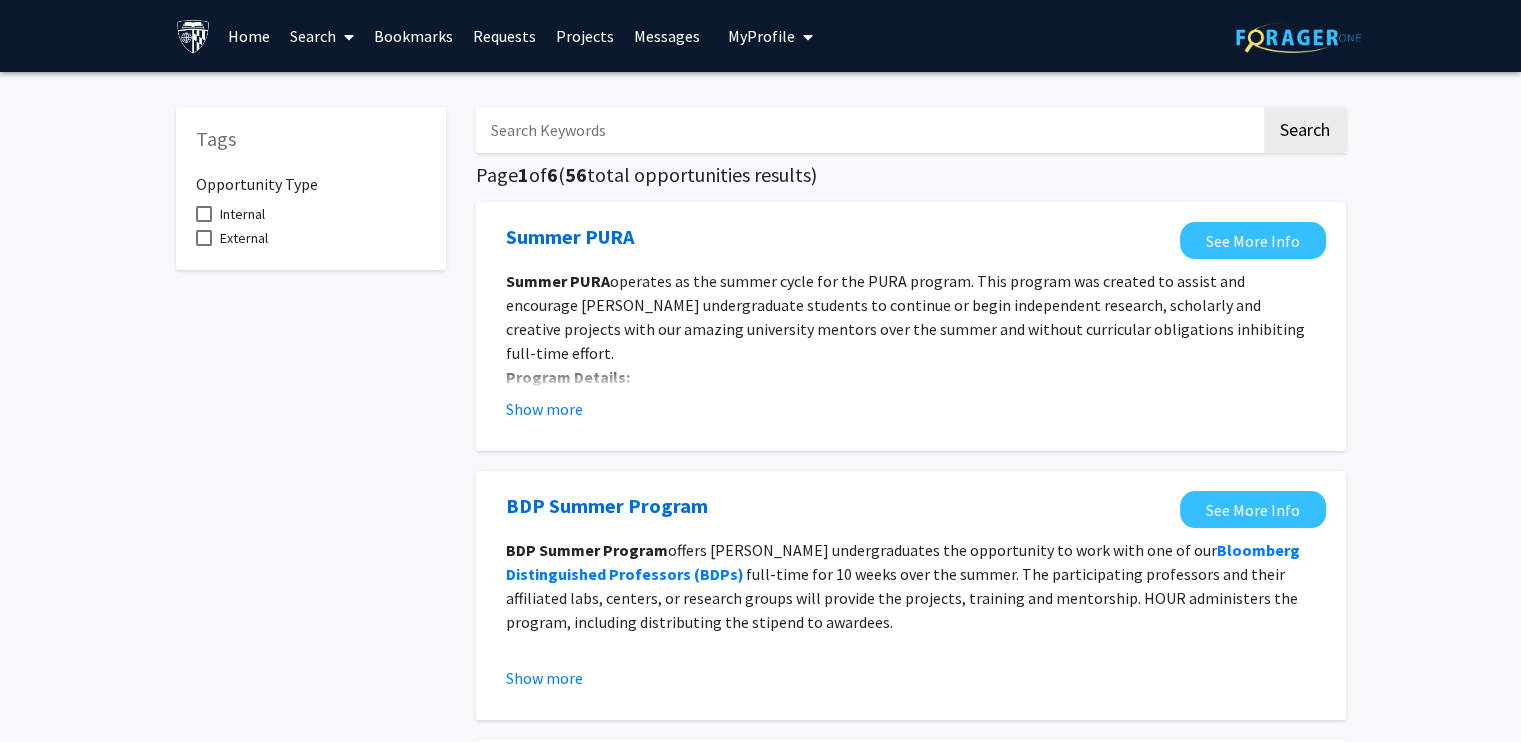 click on "Award type:  individual award" 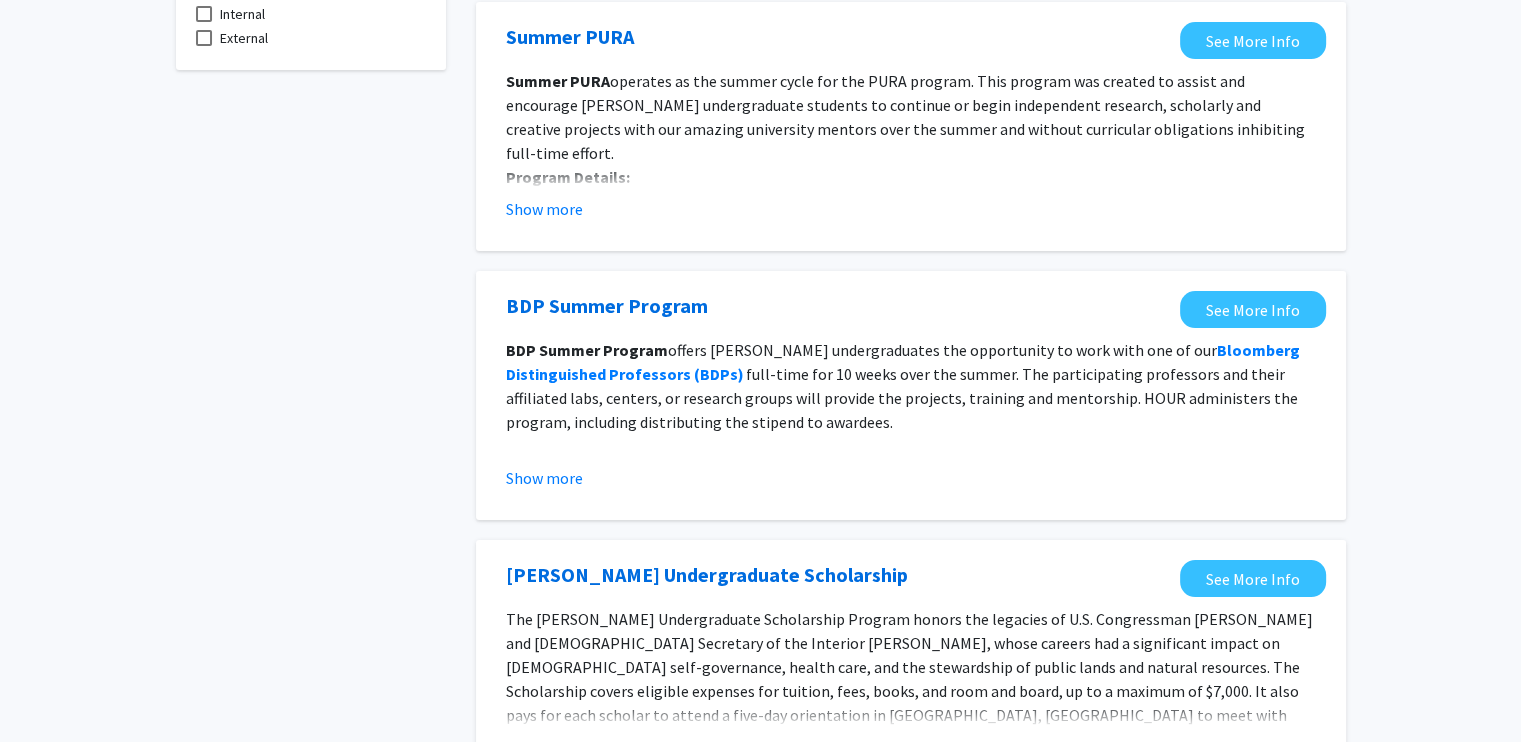 scroll, scrollTop: 204, scrollLeft: 0, axis: vertical 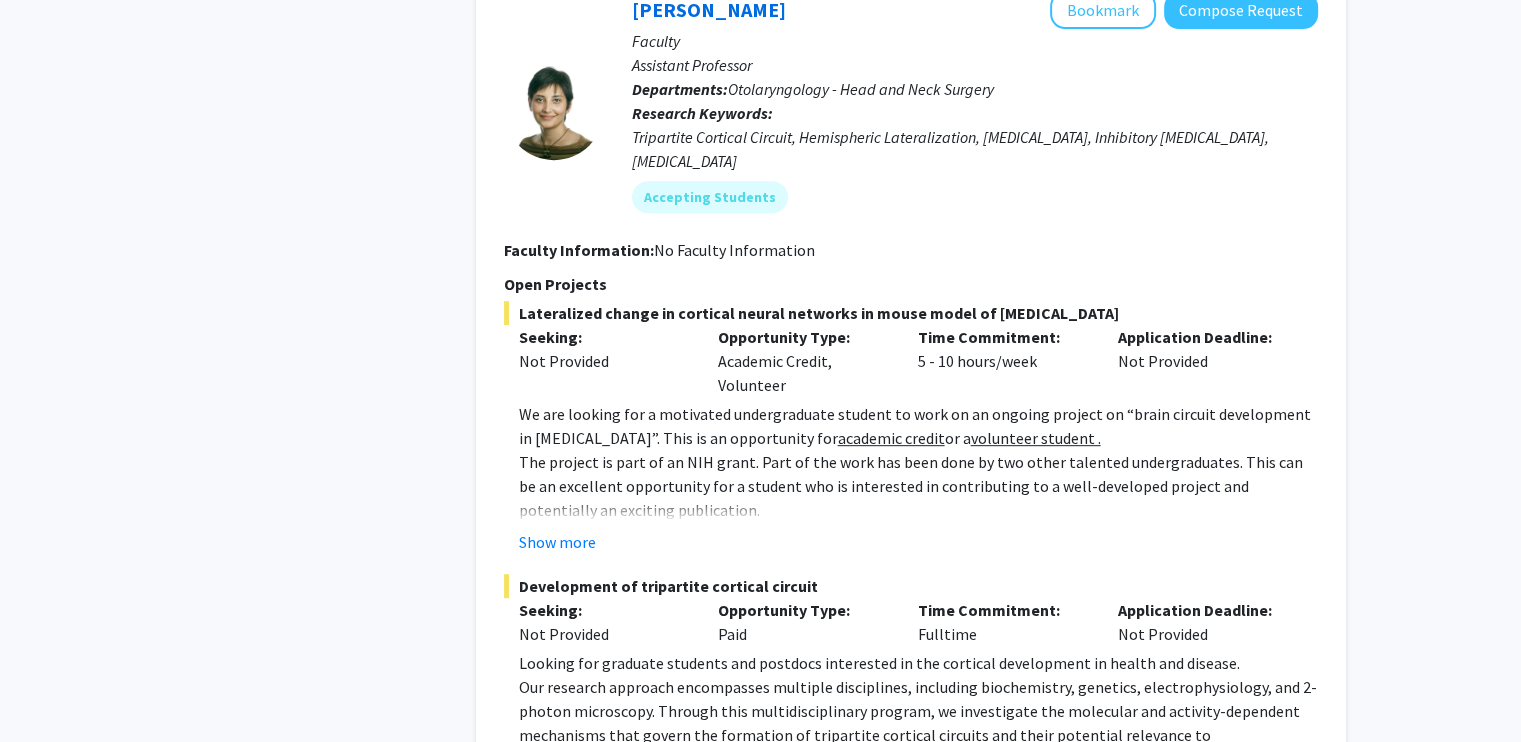 click on "Show more" 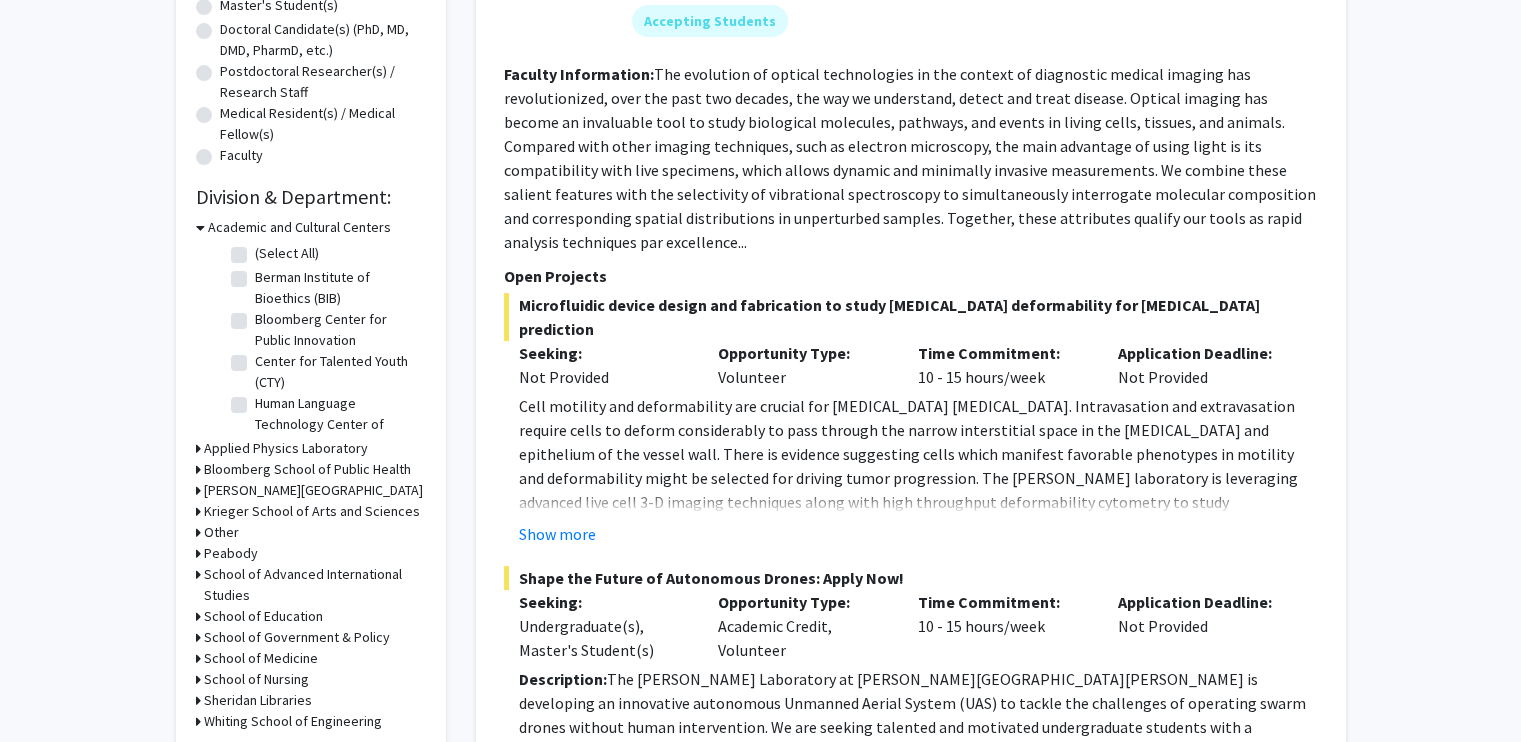 scroll, scrollTop: 0, scrollLeft: 0, axis: both 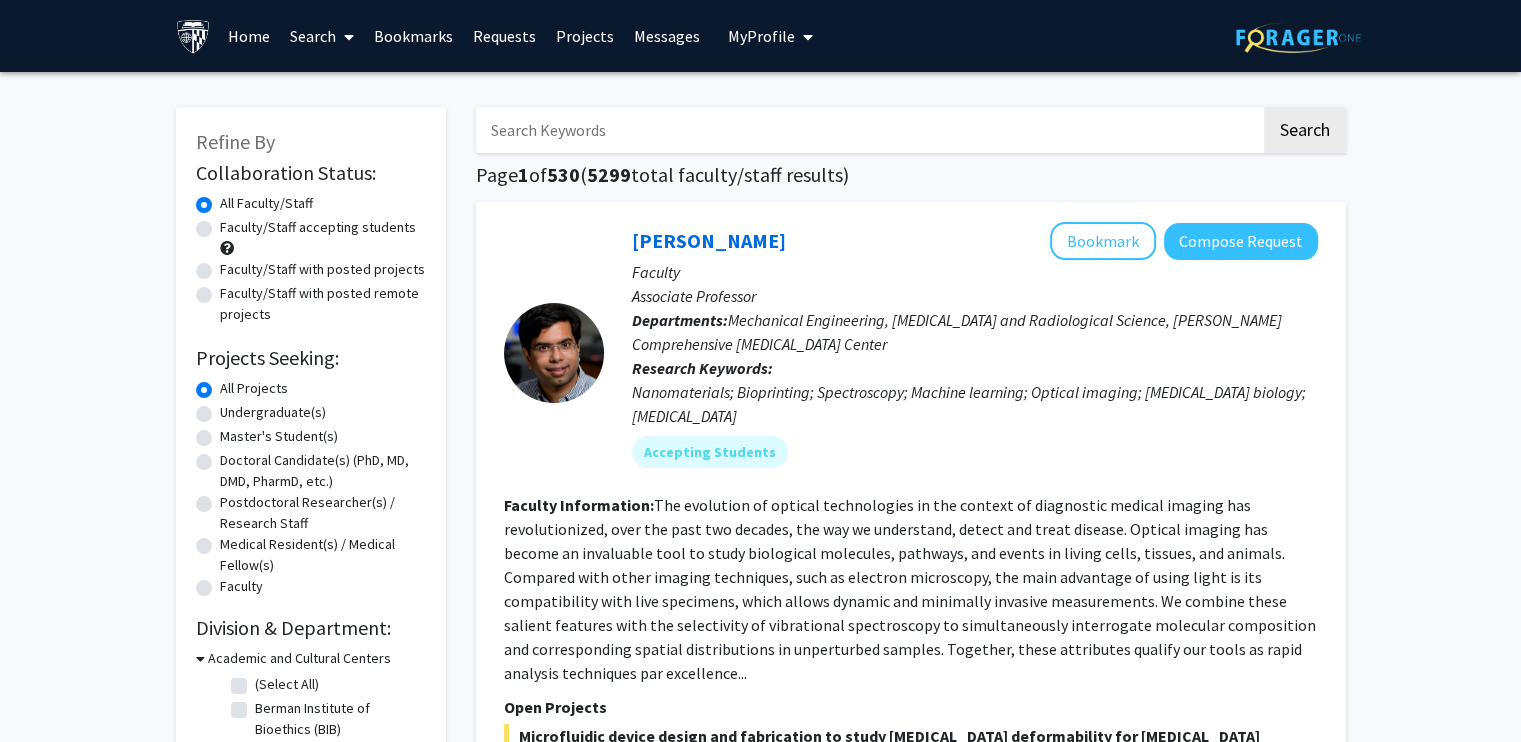 click on "Master's Student(s)" 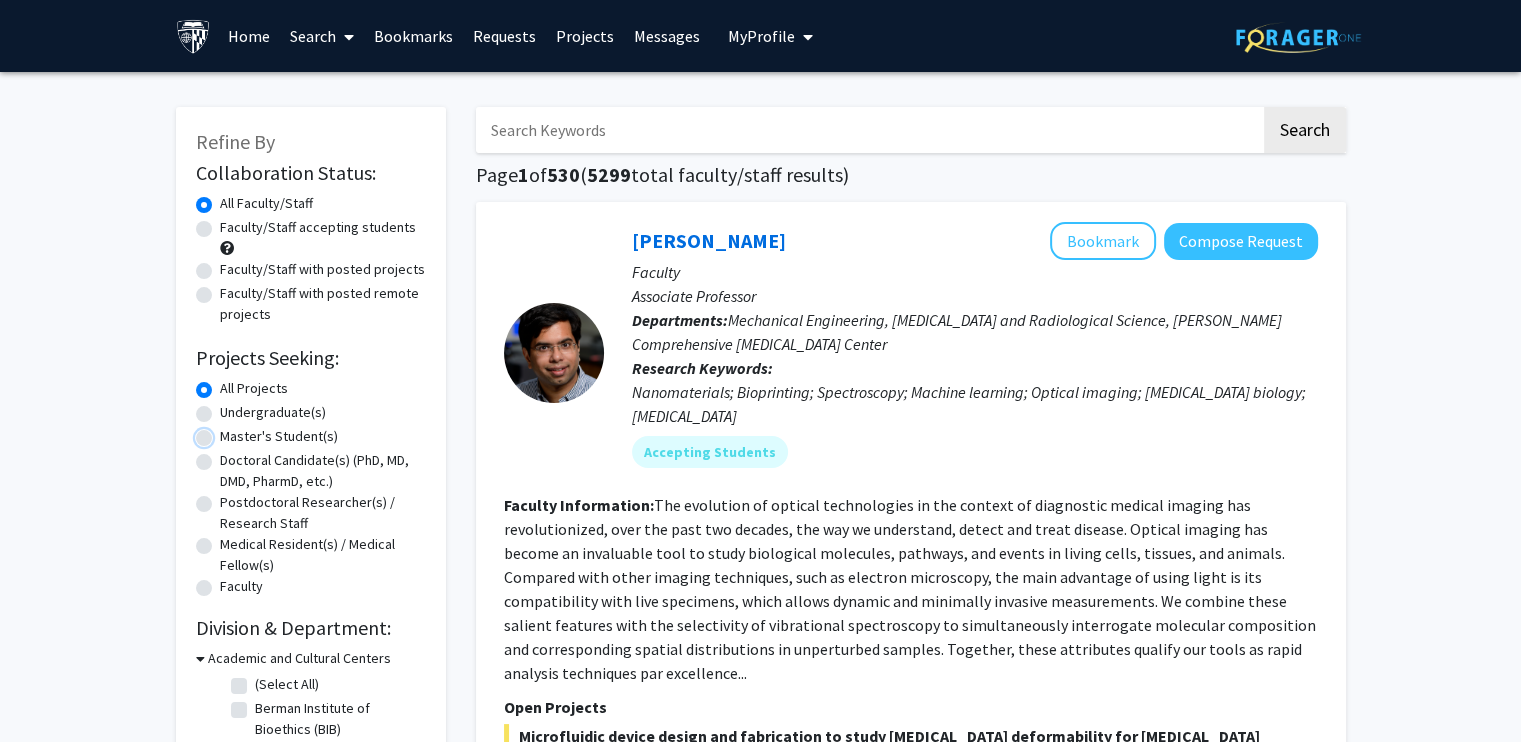 click on "Master's Student(s)" at bounding box center (226, 432) 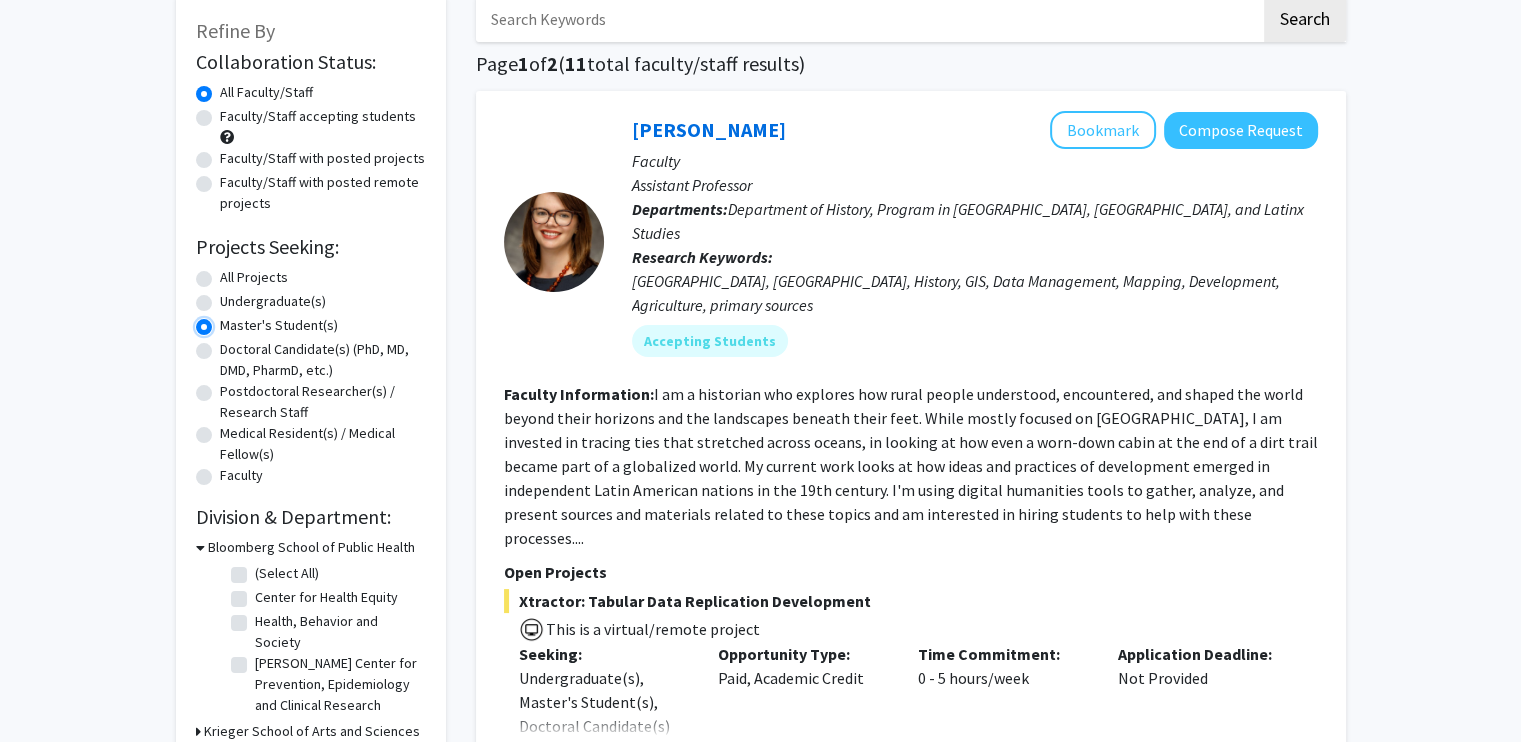 scroll, scrollTop: 106, scrollLeft: 0, axis: vertical 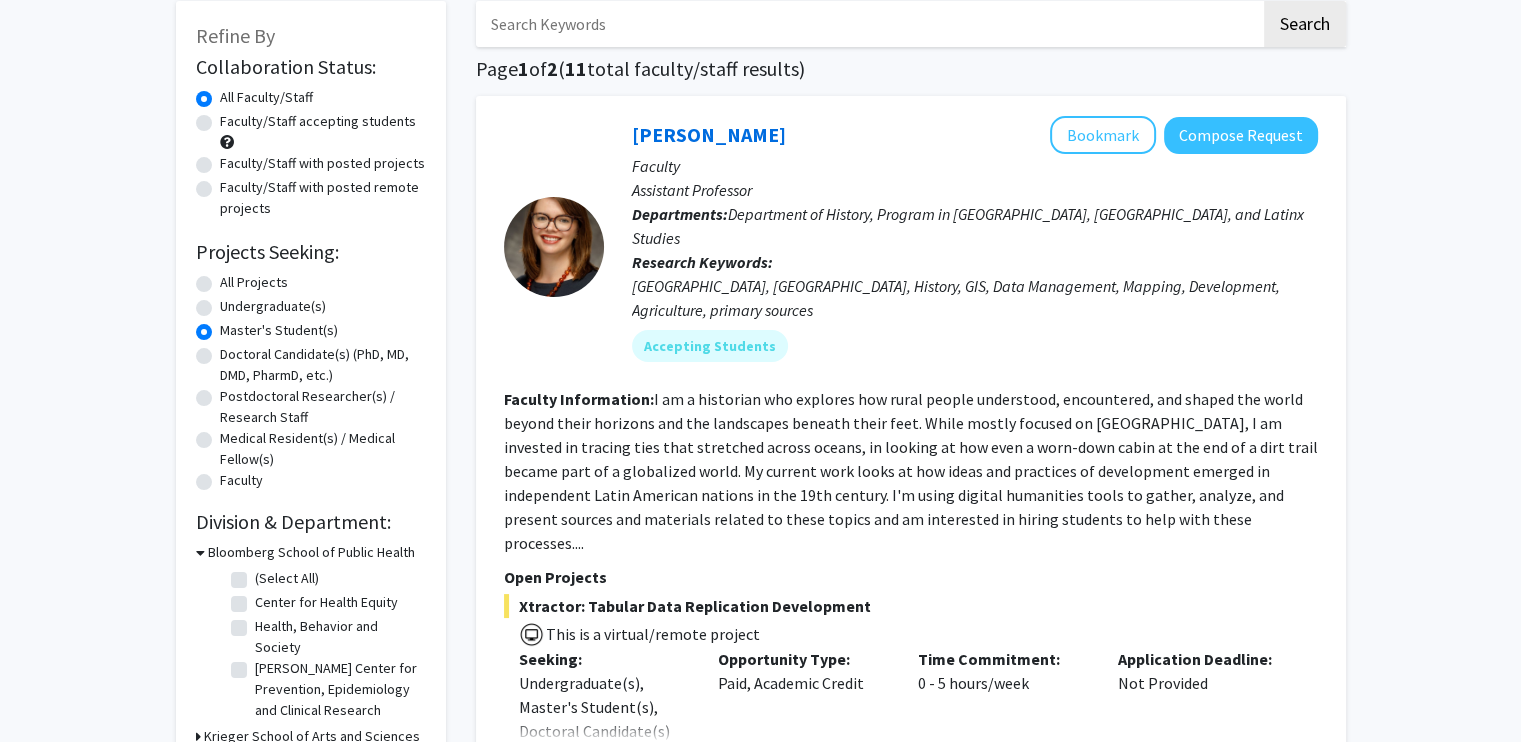 click on "Doctoral Candidate(s) (PhD, MD, DMD, PharmD, etc.)" 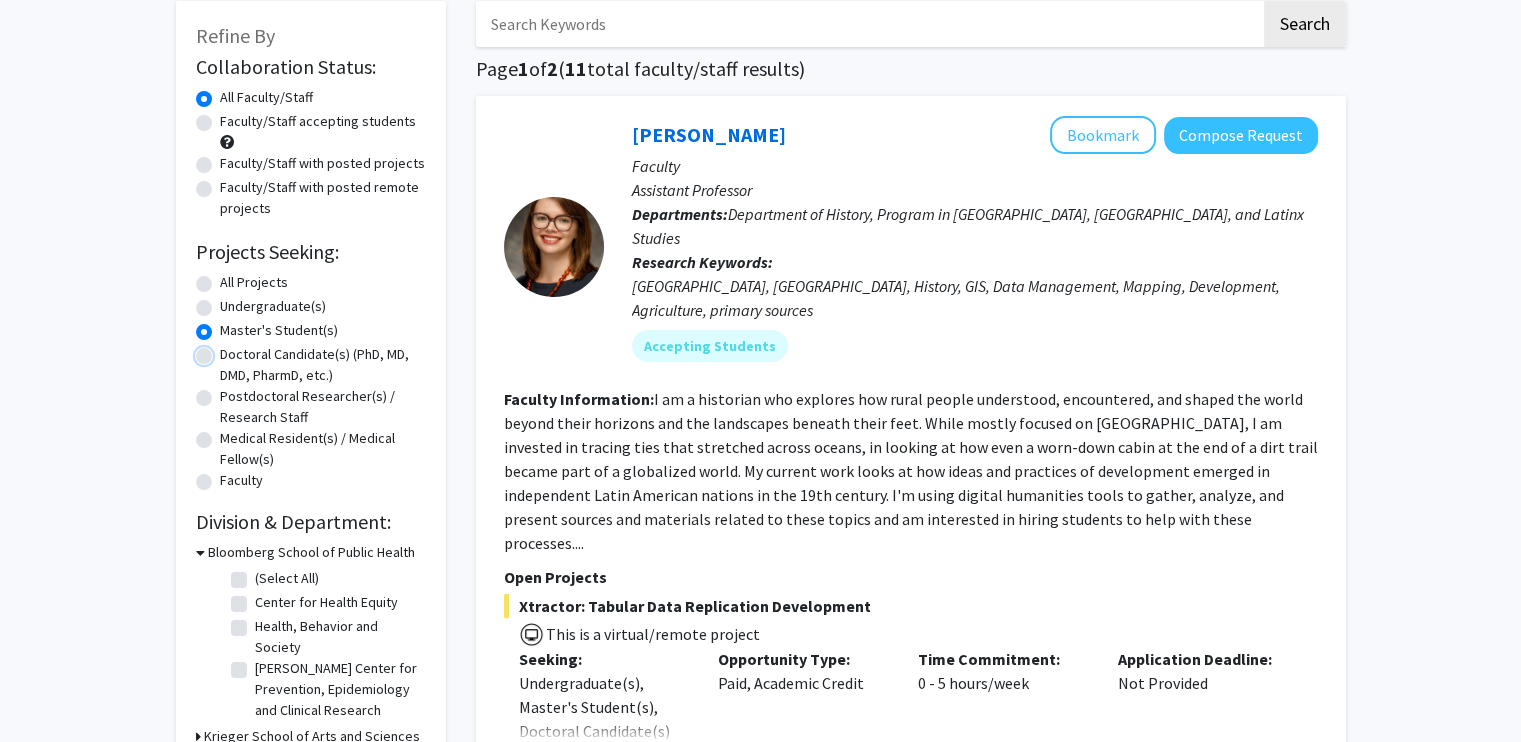 click on "Doctoral Candidate(s) (PhD, MD, DMD, PharmD, etc.)" at bounding box center [226, 350] 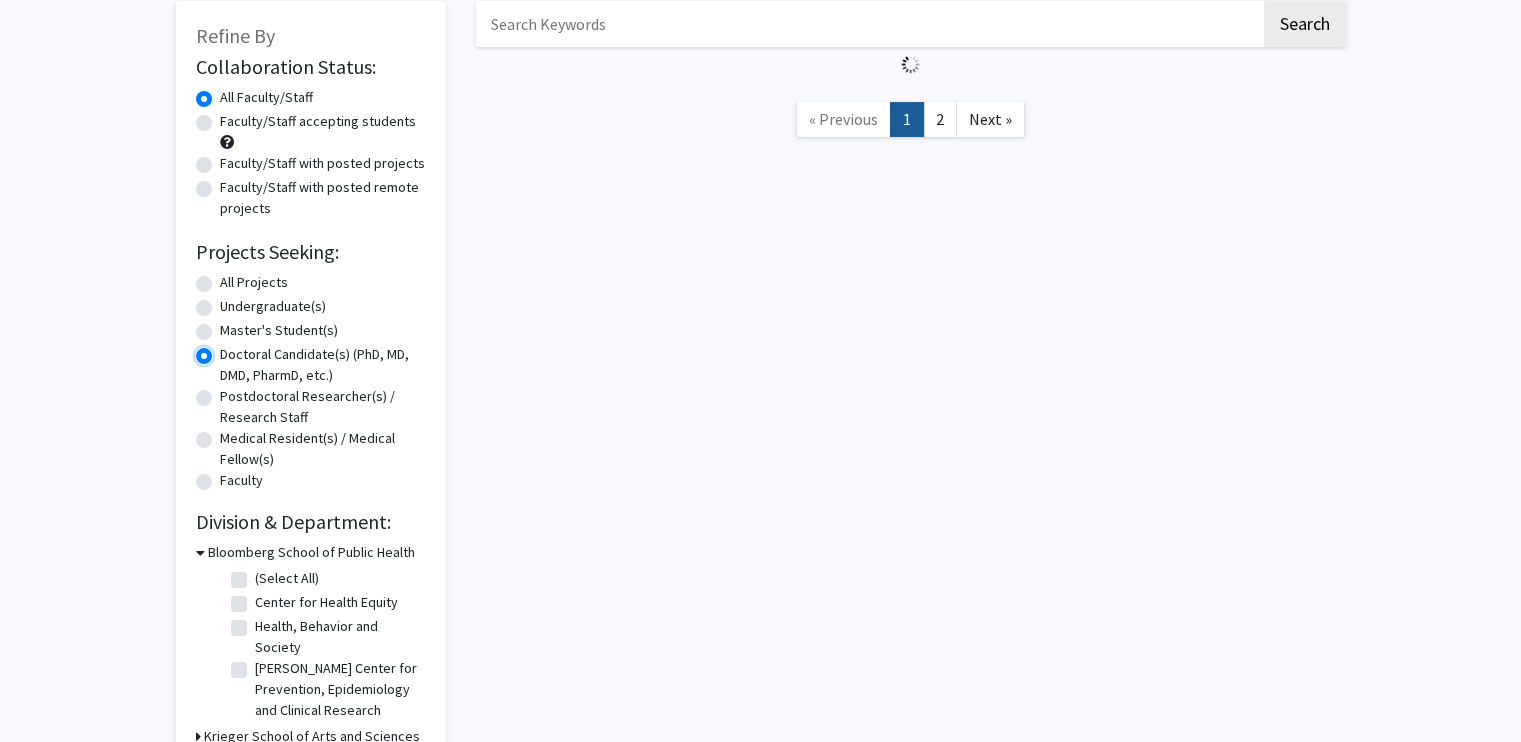 scroll, scrollTop: 0, scrollLeft: 0, axis: both 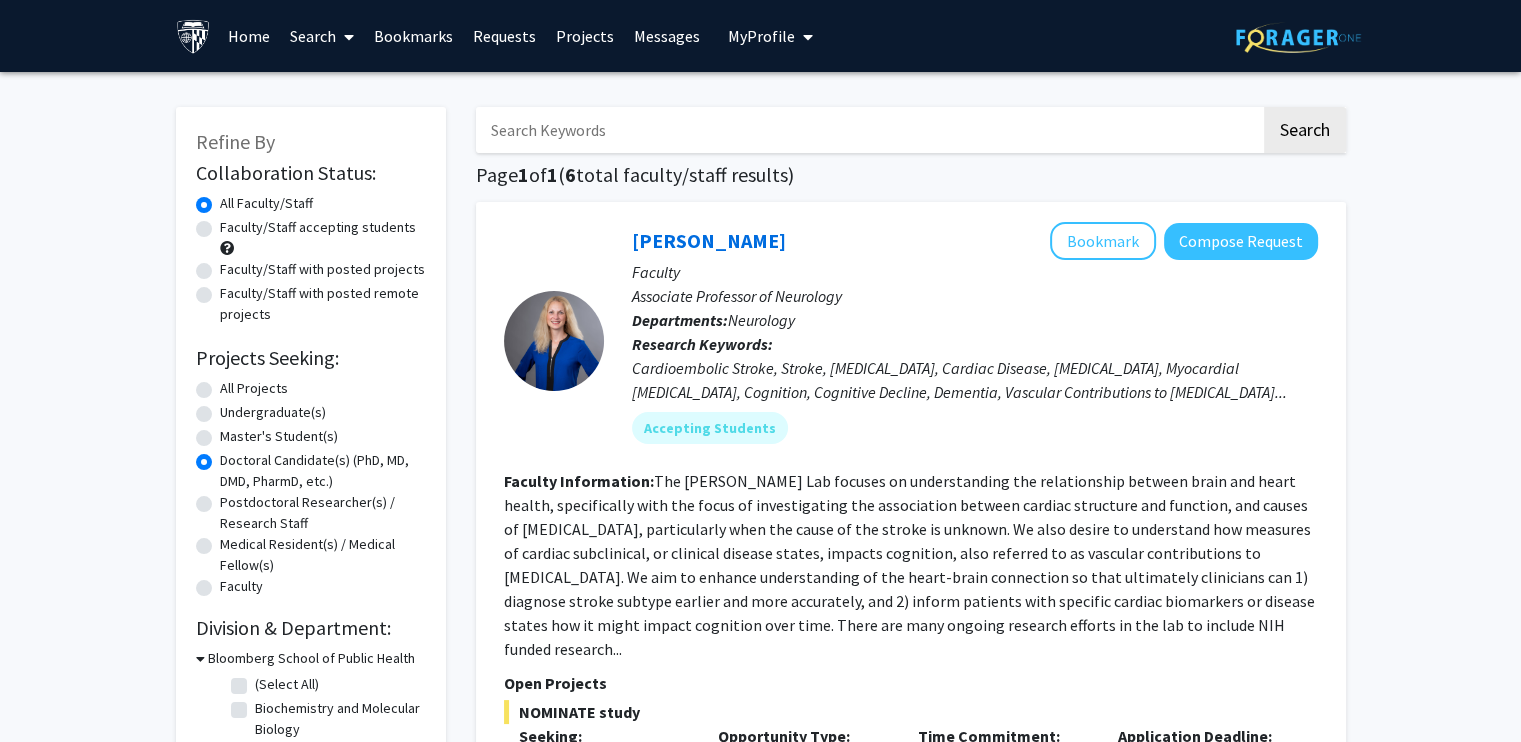 click on "Master's Student(s)" 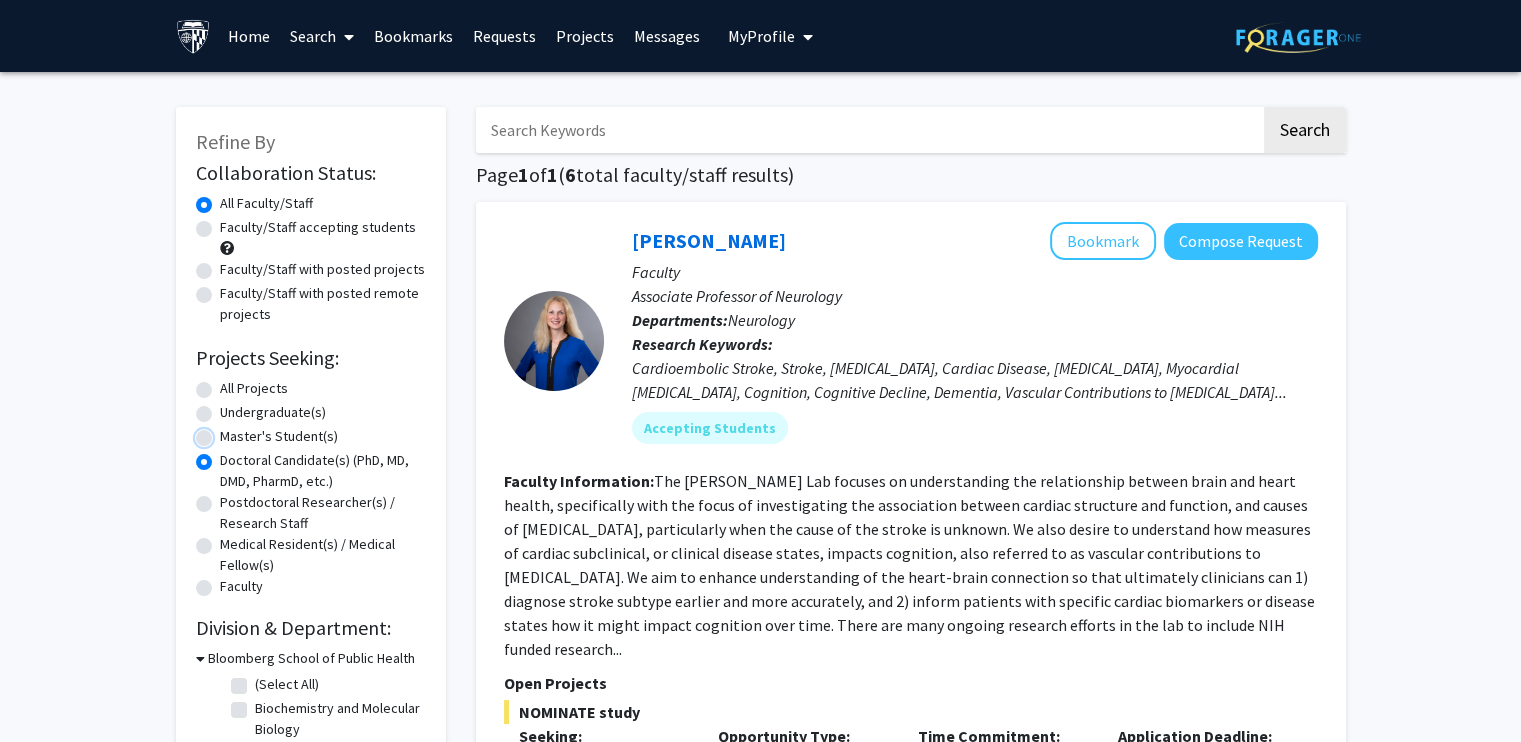 click on "Master's Student(s)" at bounding box center [226, 432] 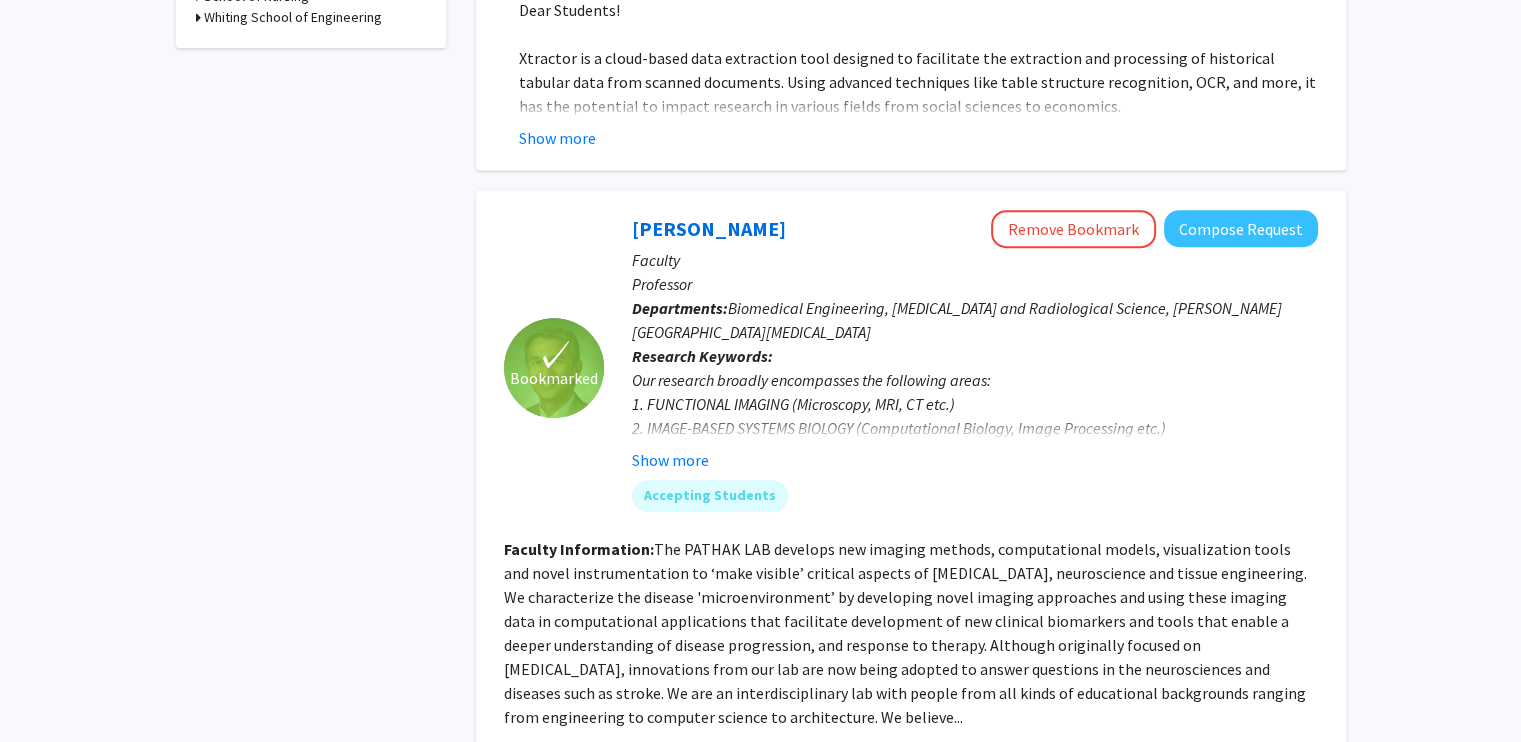 scroll, scrollTop: 888, scrollLeft: 0, axis: vertical 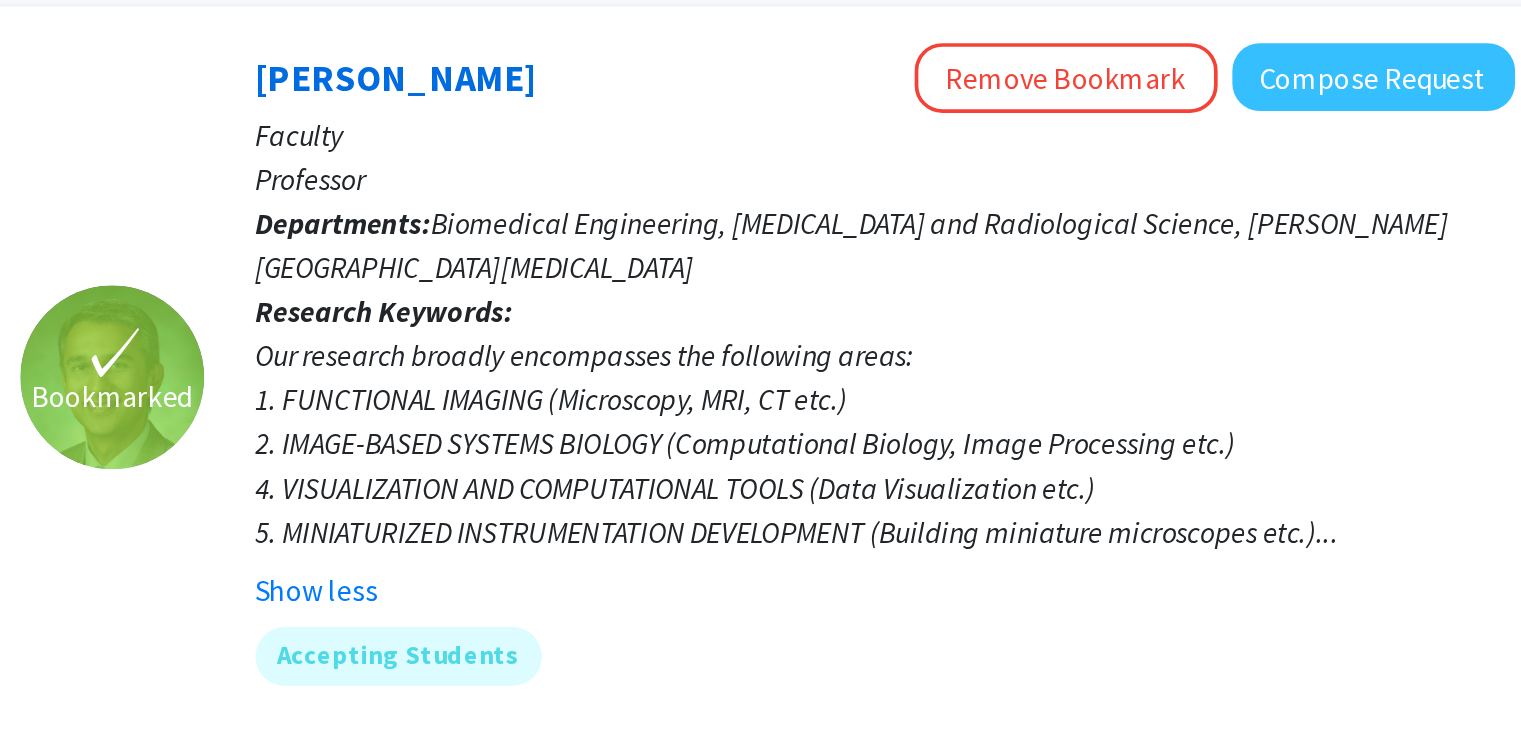 click on "Our research broadly encompasses the following areas: 1. FUNCTIONAL IMAGING (Microscopy, MRI, CT etc.) 2. IMAGE-BASED SYSTEMS BIOLOGY (Computational Biology, Image Processing etc.) 4. VISUALIZATION AND COMPUTATIONAL TOOLS (Data Visualization etc.) 5. MINIATURIZED INSTRUMENTATION DEVELOPMENT (Building miniature microscopes etc.)..." 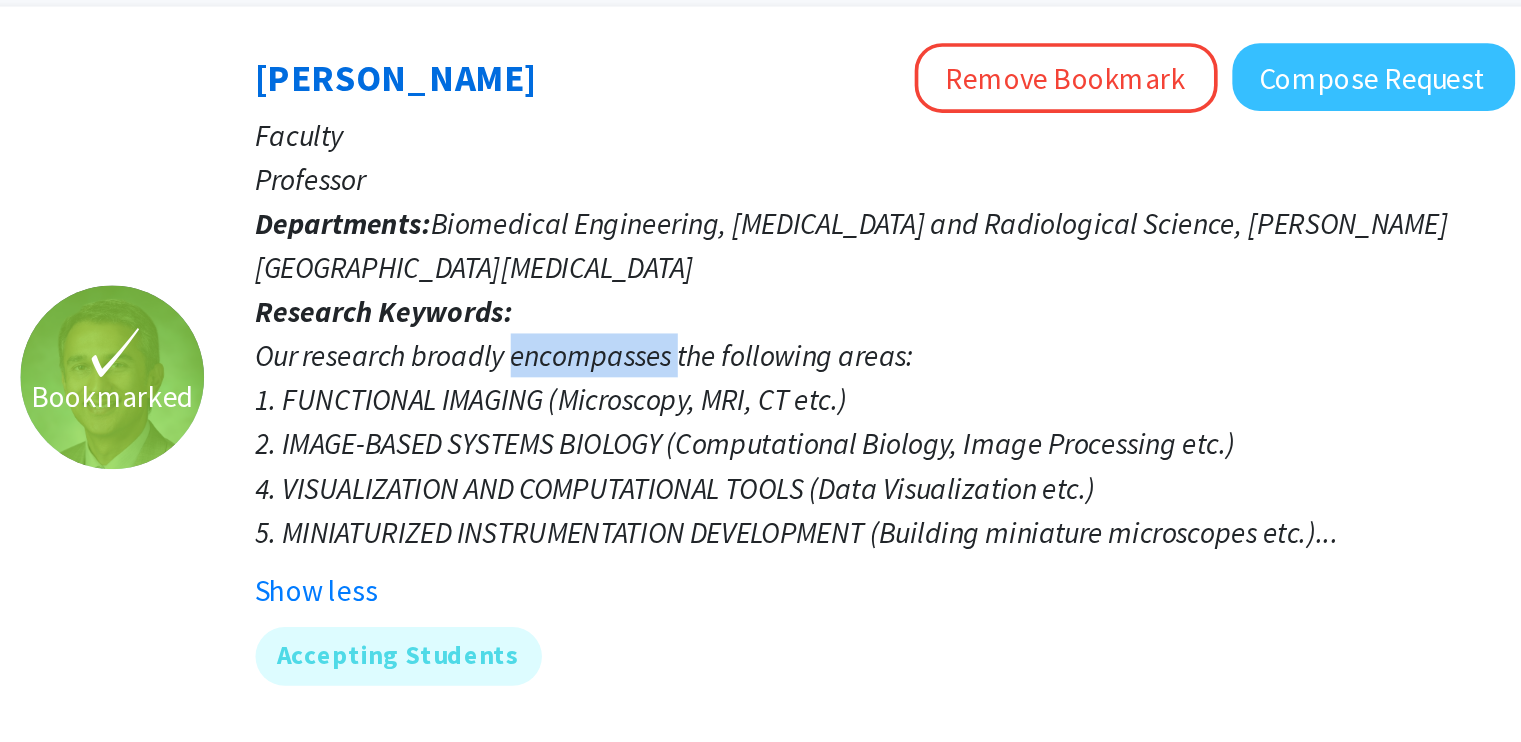 click on "Our research broadly encompasses the following areas: 1. FUNCTIONAL IMAGING (Microscopy, MRI, CT etc.) 2. IMAGE-BASED SYSTEMS BIOLOGY (Computational Biology, Image Processing etc.) 4. VISUALIZATION AND COMPUTATIONAL TOOLS (Data Visualization etc.) 5. MINIATURIZED INSTRUMENTATION DEVELOPMENT (Building miniature microscopes etc.)..." 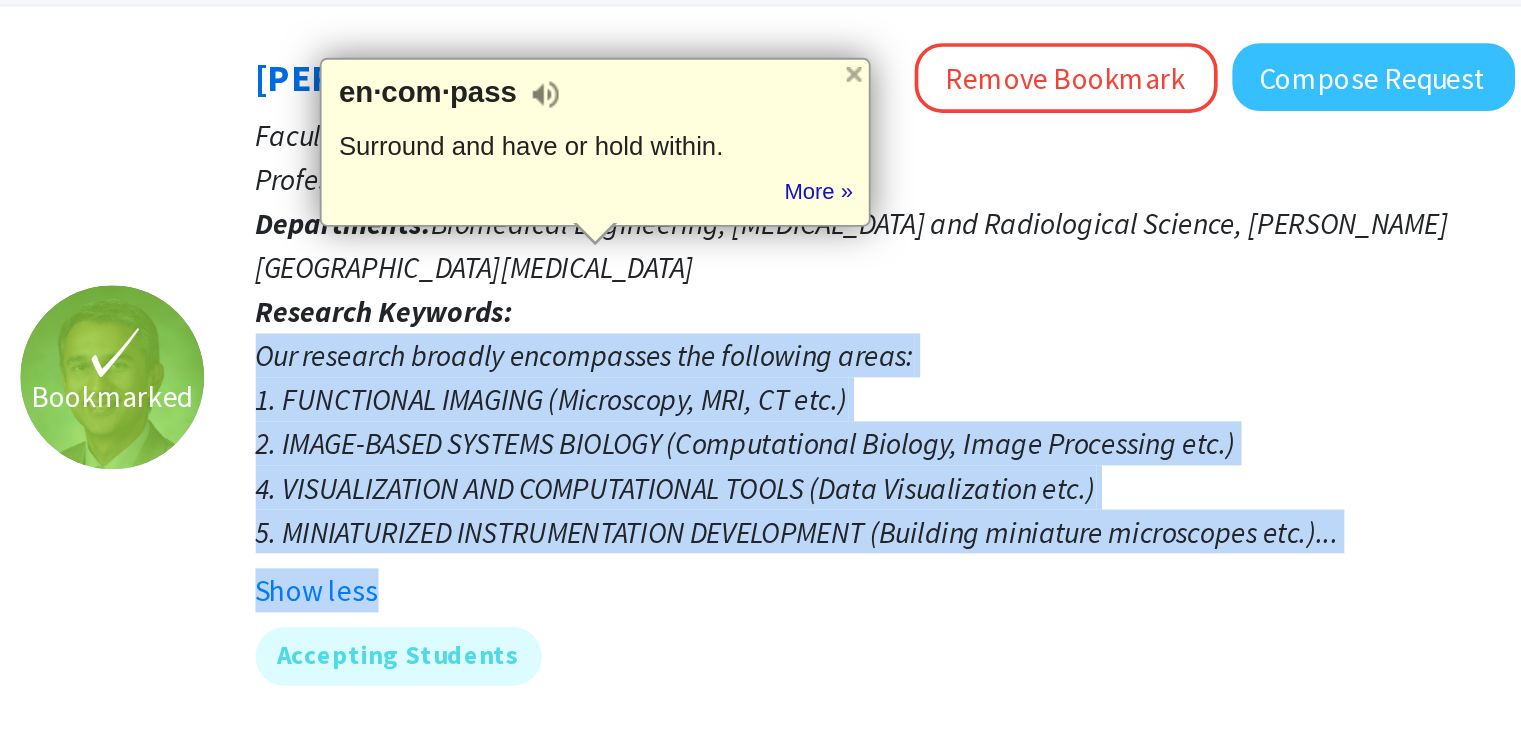 drag, startPoint x: 810, startPoint y: 340, endPoint x: 841, endPoint y: 445, distance: 109.48059 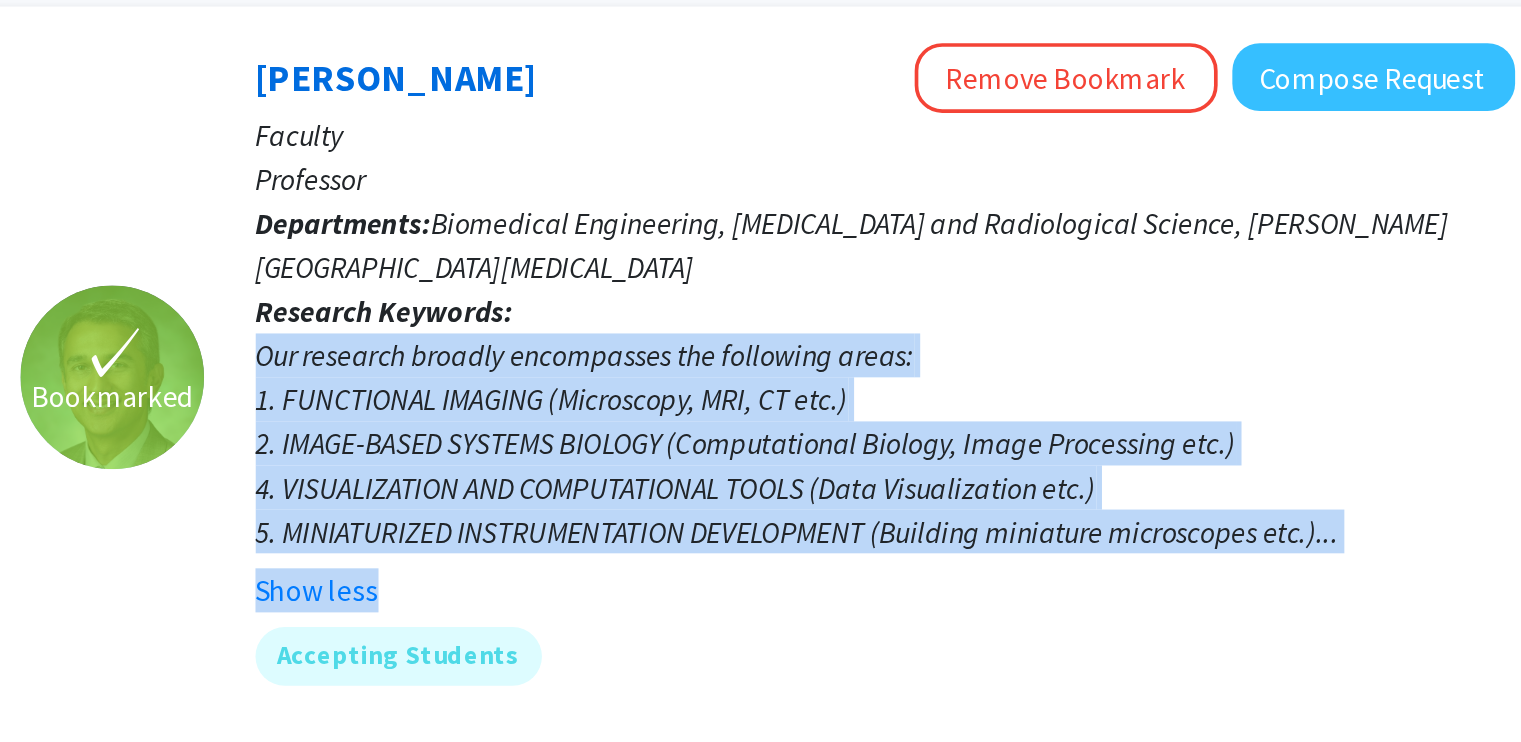 click on "Our research broadly encompasses the following areas: 1. FUNCTIONAL IMAGING (Microscopy, MRI, CT etc.) 2. IMAGE-BASED SYSTEMS BIOLOGY (Computational Biology, Image Processing etc.) 4. VISUALIZATION AND COMPUTATIONAL TOOLS (Data Visualization etc.) 5. MINIATURIZED INSTRUMENTATION DEVELOPMENT (Building miniature microscopes etc.)..." 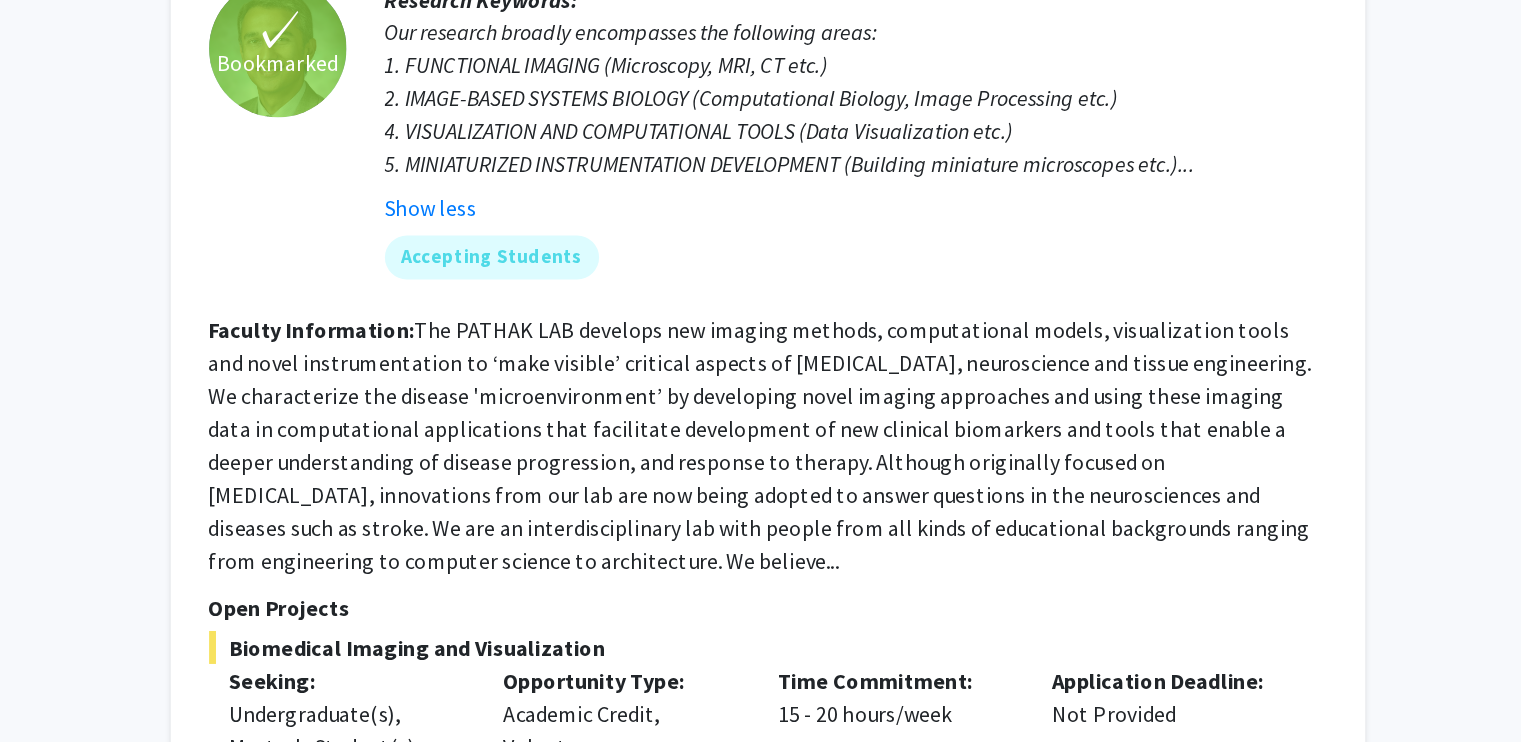 scroll, scrollTop: 1044, scrollLeft: 0, axis: vertical 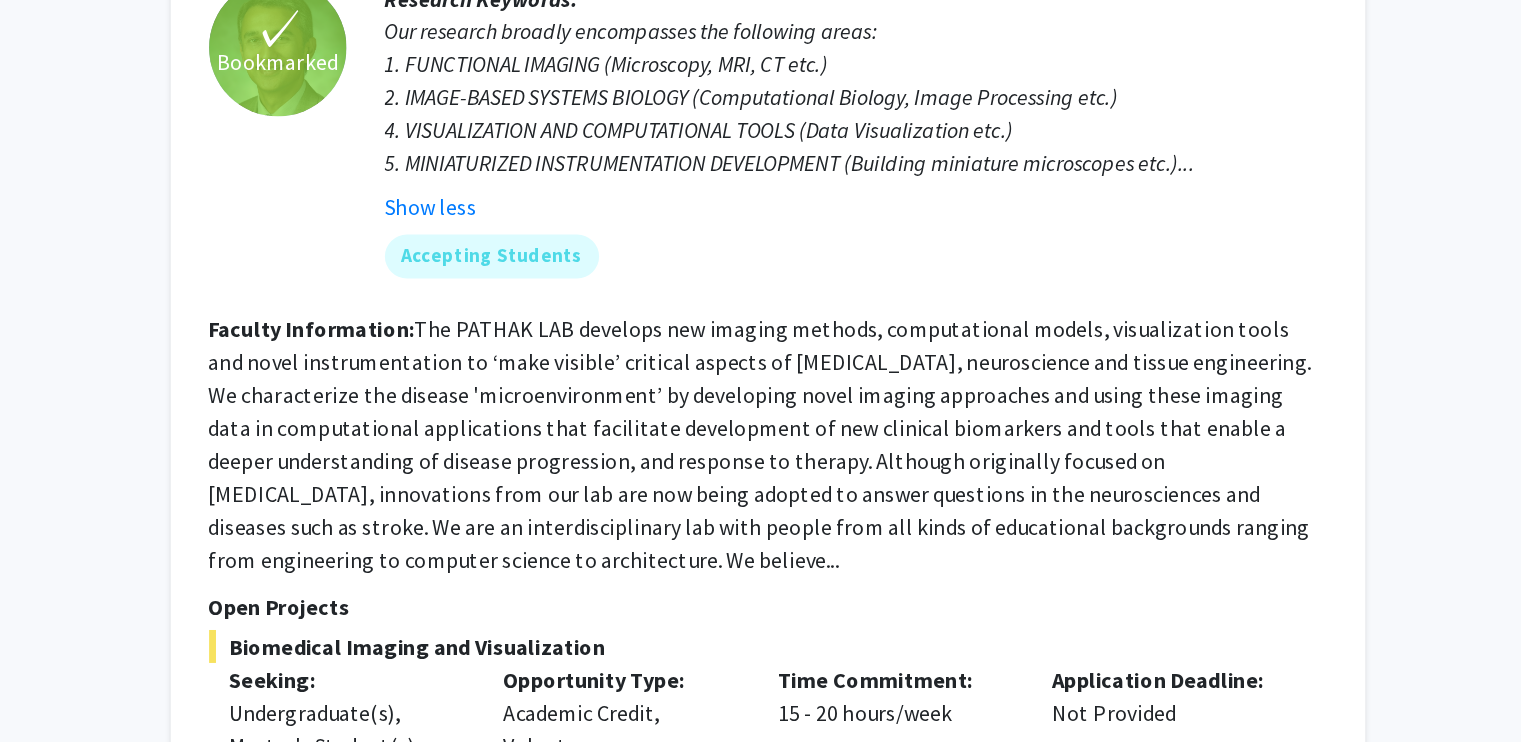 click on "The PATHAK LAB develops new imaging methods, computational models, visualization tools and novel instrumentation to ‘make visible’ critical aspects of [MEDICAL_DATA], neuroscience and tissue engineering. We characterize the disease 'microenvironment’ by developing novel imaging approaches and using these imaging data in computational applications that facilitate development of new clinical biomarkers and tools that enable a deeper understanding of disease progression, and response to therapy. Although originally focused on [MEDICAL_DATA], innovations from our lab are now being adopted to answer questions in the neurosciences and diseases such as stroke. We are an interdisciplinary lab with people from all kinds of educational backgrounds ranging from engineering to computer science to architecture. We believe..." 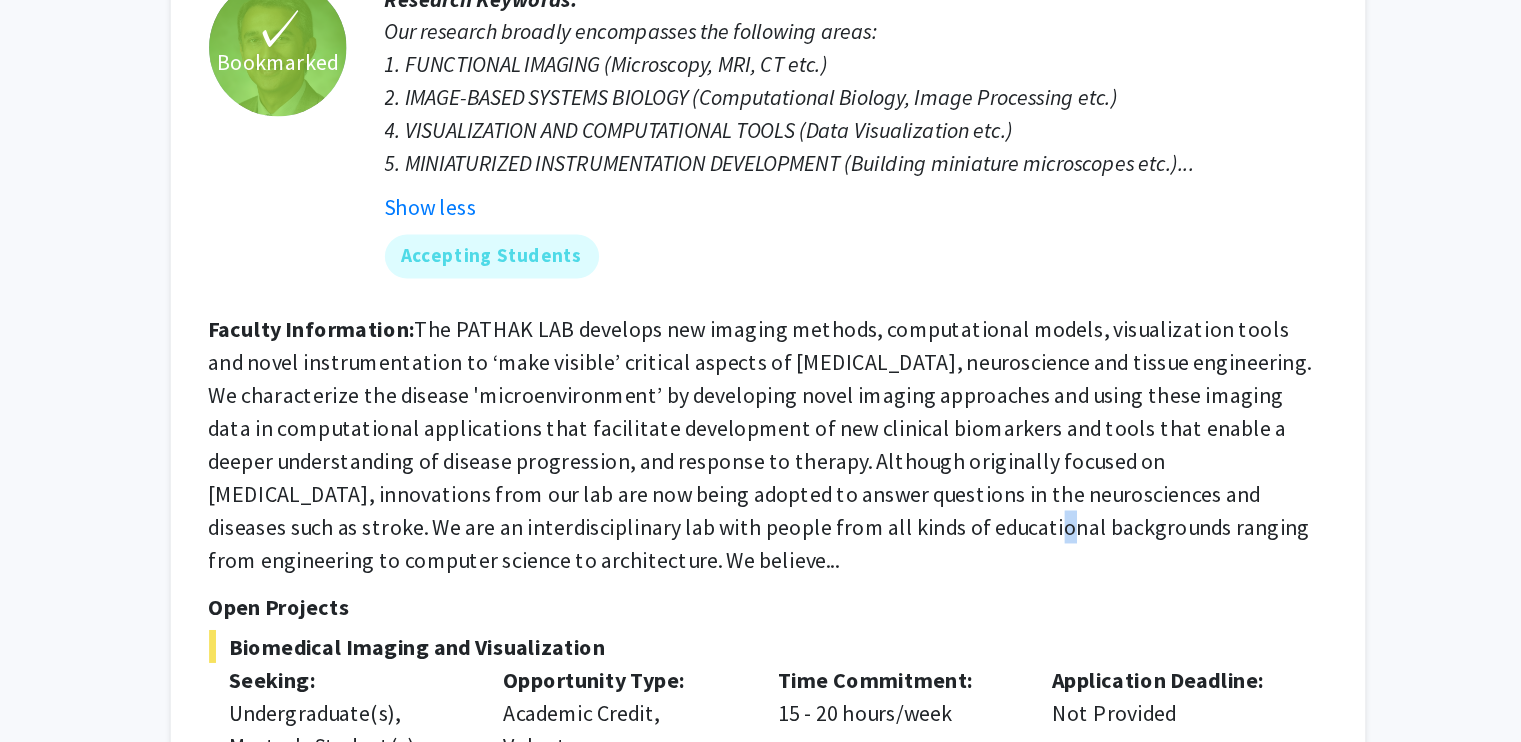 click on "The PATHAK LAB develops new imaging methods, computational models, visualization tools and novel instrumentation to ‘make visible’ critical aspects of [MEDICAL_DATA], neuroscience and tissue engineering. We characterize the disease 'microenvironment’ by developing novel imaging approaches and using these imaging data in computational applications that facilitate development of new clinical biomarkers and tools that enable a deeper understanding of disease progression, and response to therapy. Although originally focused on [MEDICAL_DATA], innovations from our lab are now being adopted to answer questions in the neurosciences and diseases such as stroke. We are an interdisciplinary lab with people from all kinds of educational backgrounds ranging from engineering to computer science to architecture. We believe..." 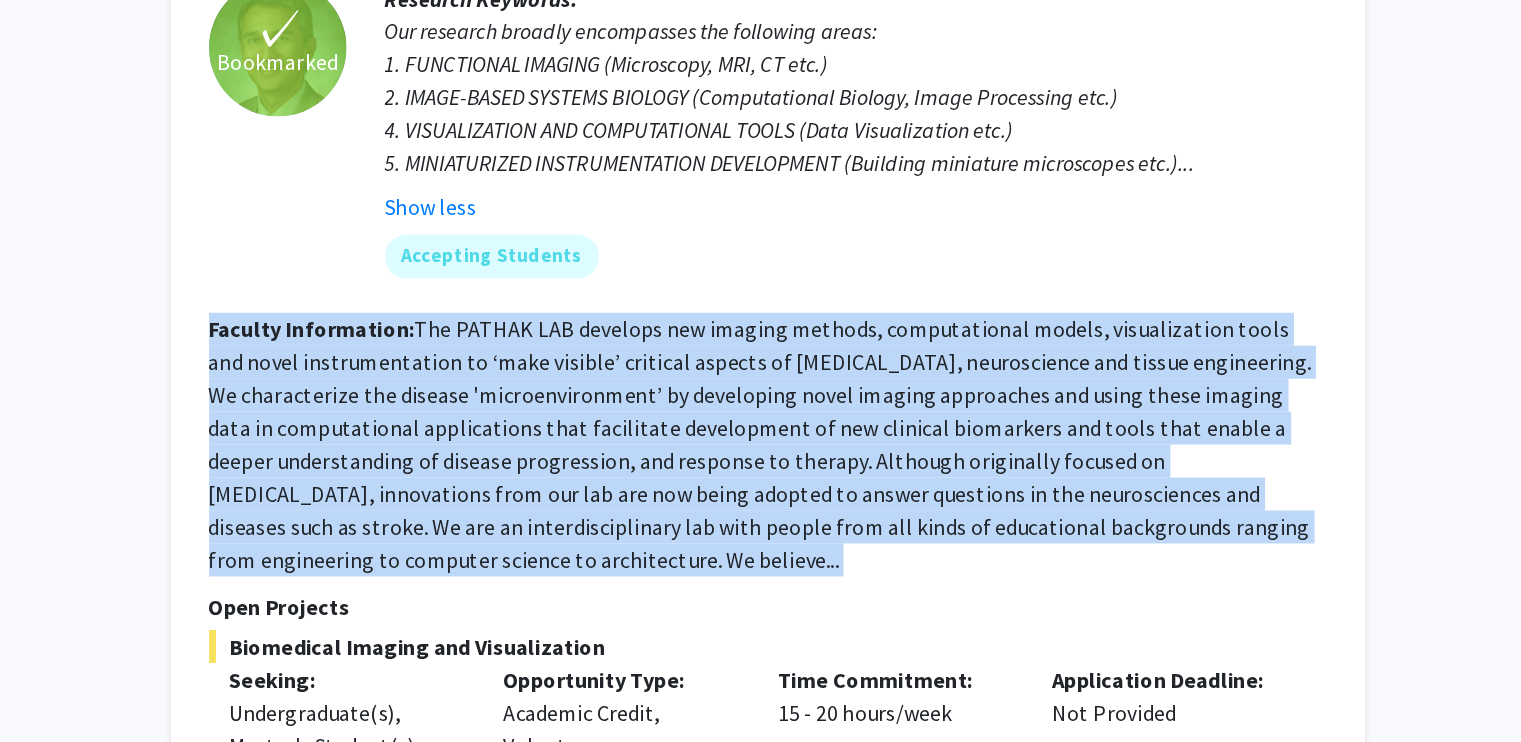 click on "The PATHAK LAB develops new imaging methods, computational models, visualization tools and novel instrumentation to ‘make visible’ critical aspects of [MEDICAL_DATA], neuroscience and tissue engineering. We characterize the disease 'microenvironment’ by developing novel imaging approaches and using these imaging data in computational applications that facilitate development of new clinical biomarkers and tools that enable a deeper understanding of disease progression, and response to therapy. Although originally focused on [MEDICAL_DATA], innovations from our lab are now being adopted to answer questions in the neurosciences and diseases such as stroke. We are an interdisciplinary lab with people from all kinds of educational backgrounds ranging from engineering to computer science to architecture. We believe..." 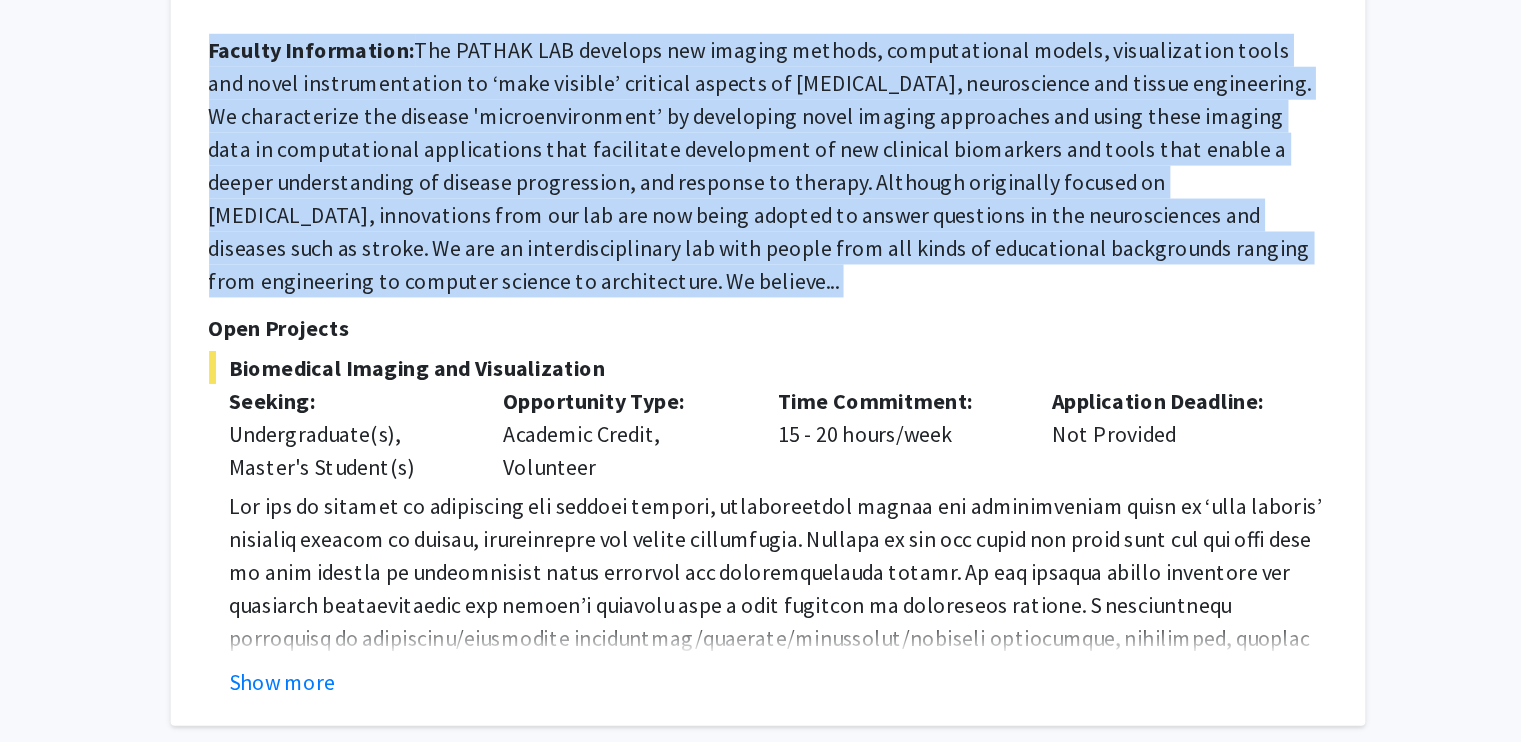 scroll, scrollTop: 1248, scrollLeft: 0, axis: vertical 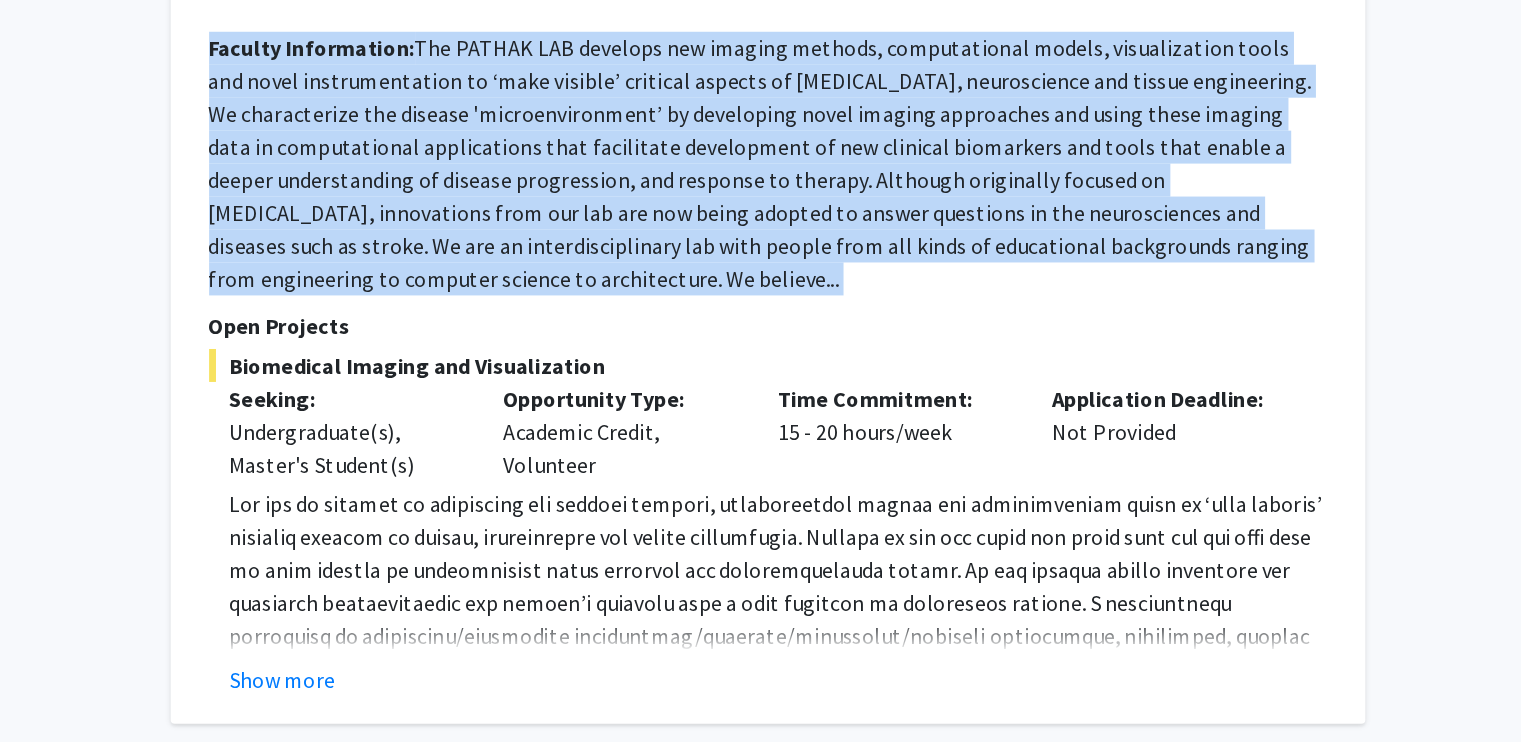 click on "Show more" 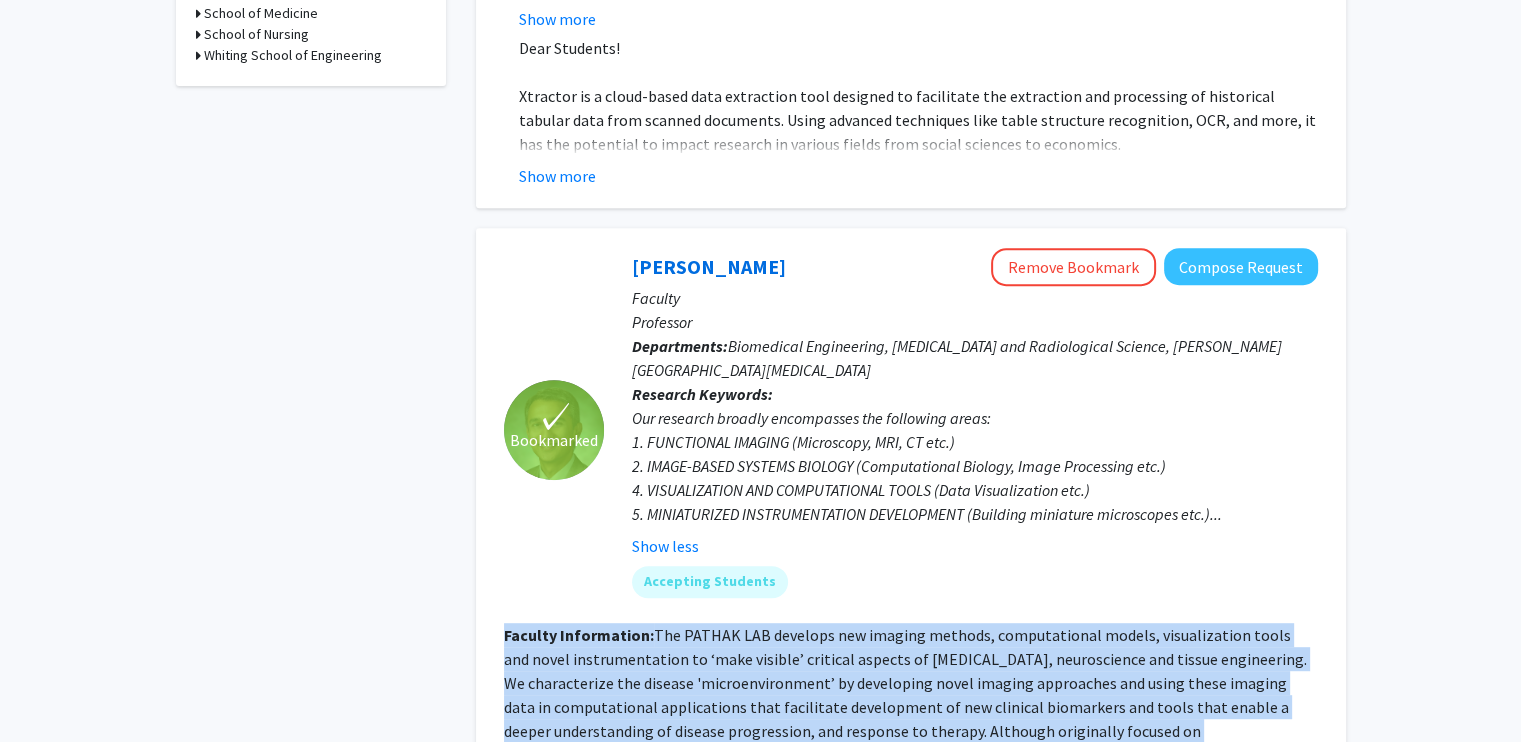 scroll, scrollTop: 844, scrollLeft: 0, axis: vertical 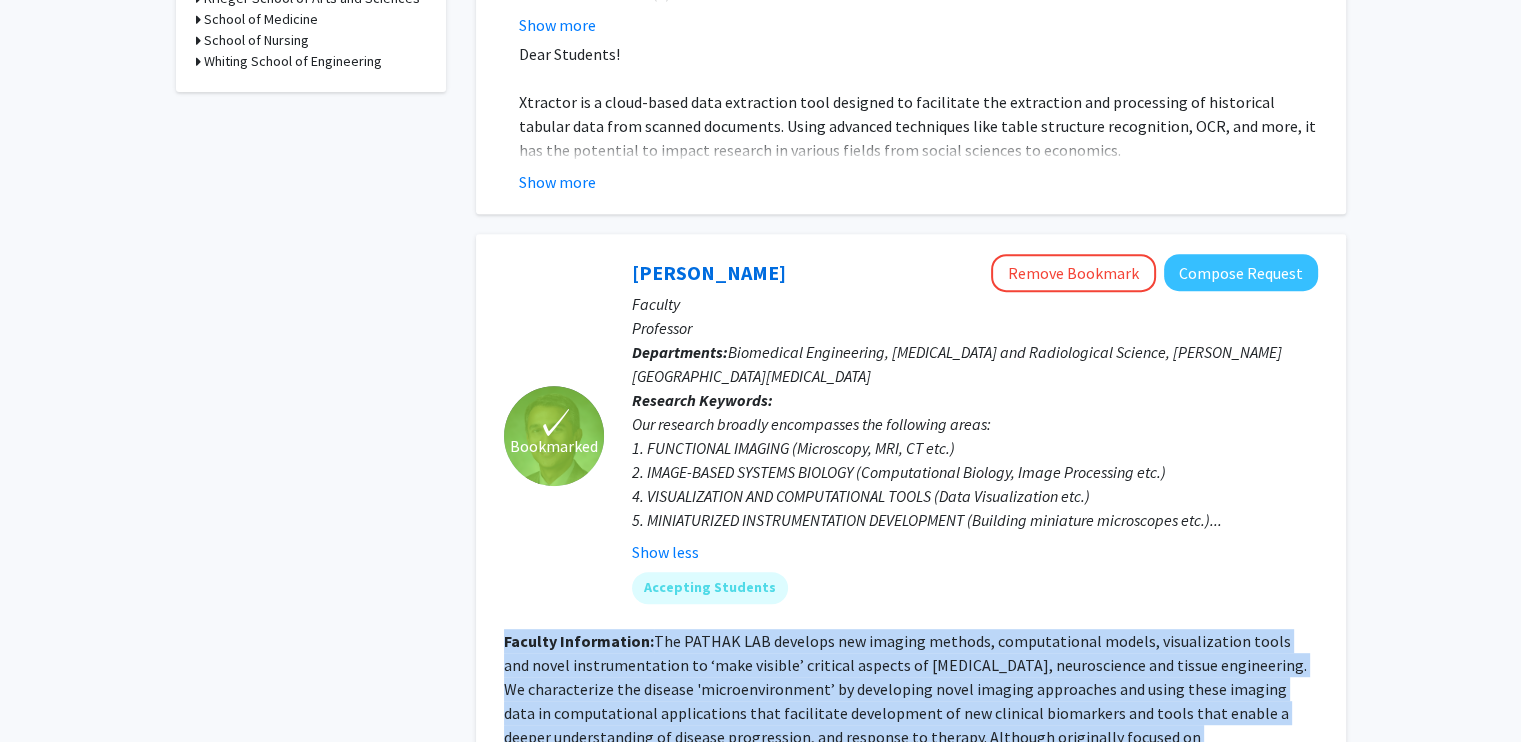 click on "[PERSON_NAME]" 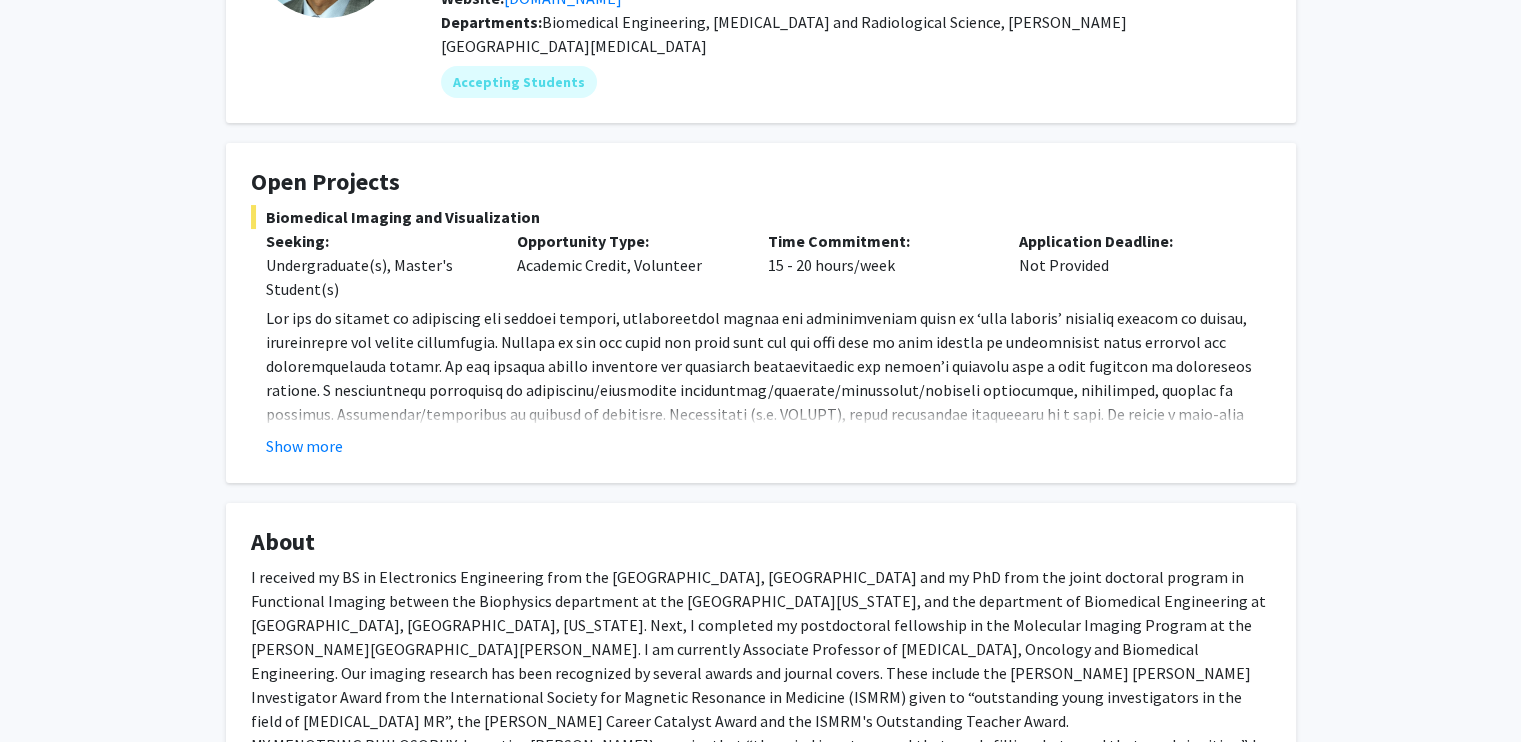 scroll, scrollTop: 255, scrollLeft: 0, axis: vertical 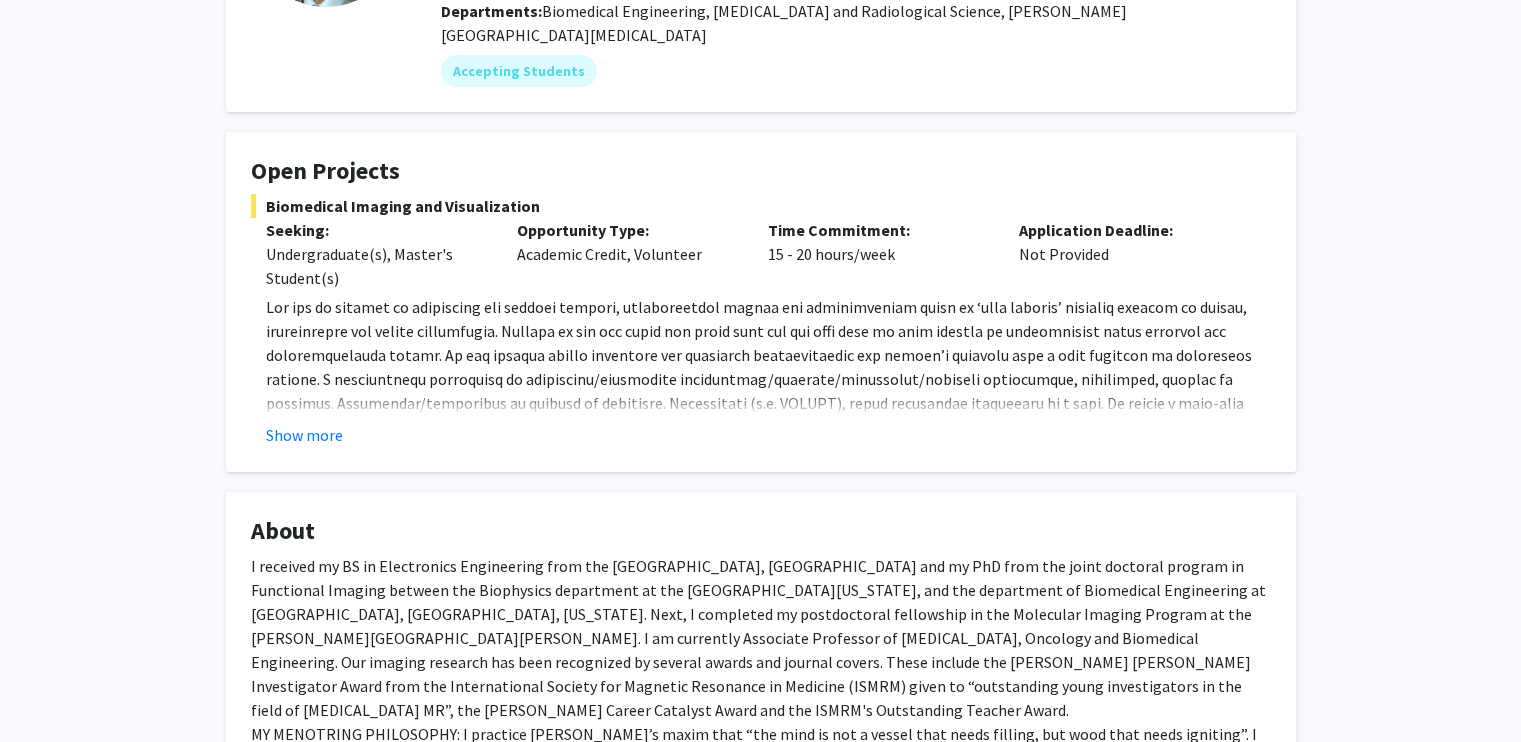 click on "Show more" 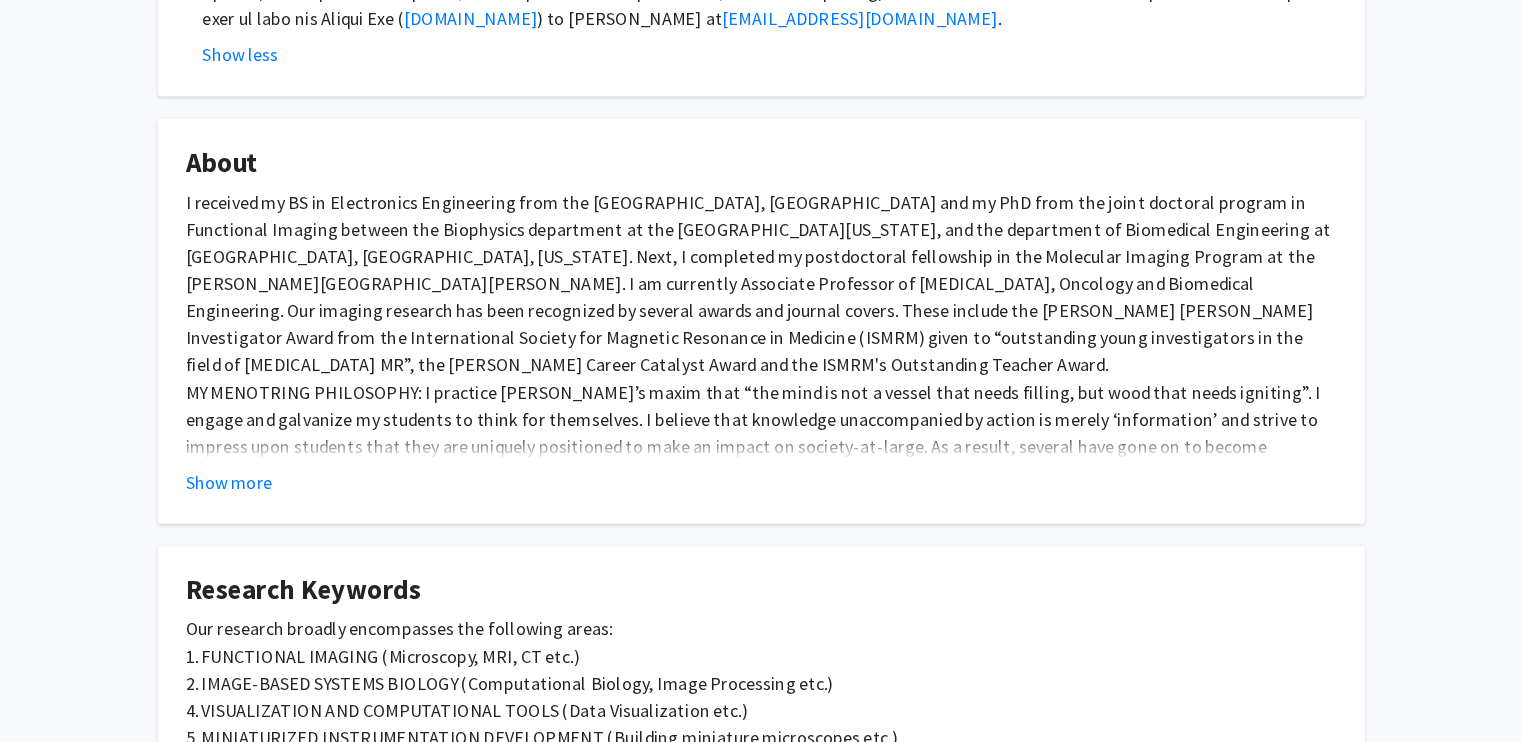 scroll, scrollTop: 676, scrollLeft: 0, axis: vertical 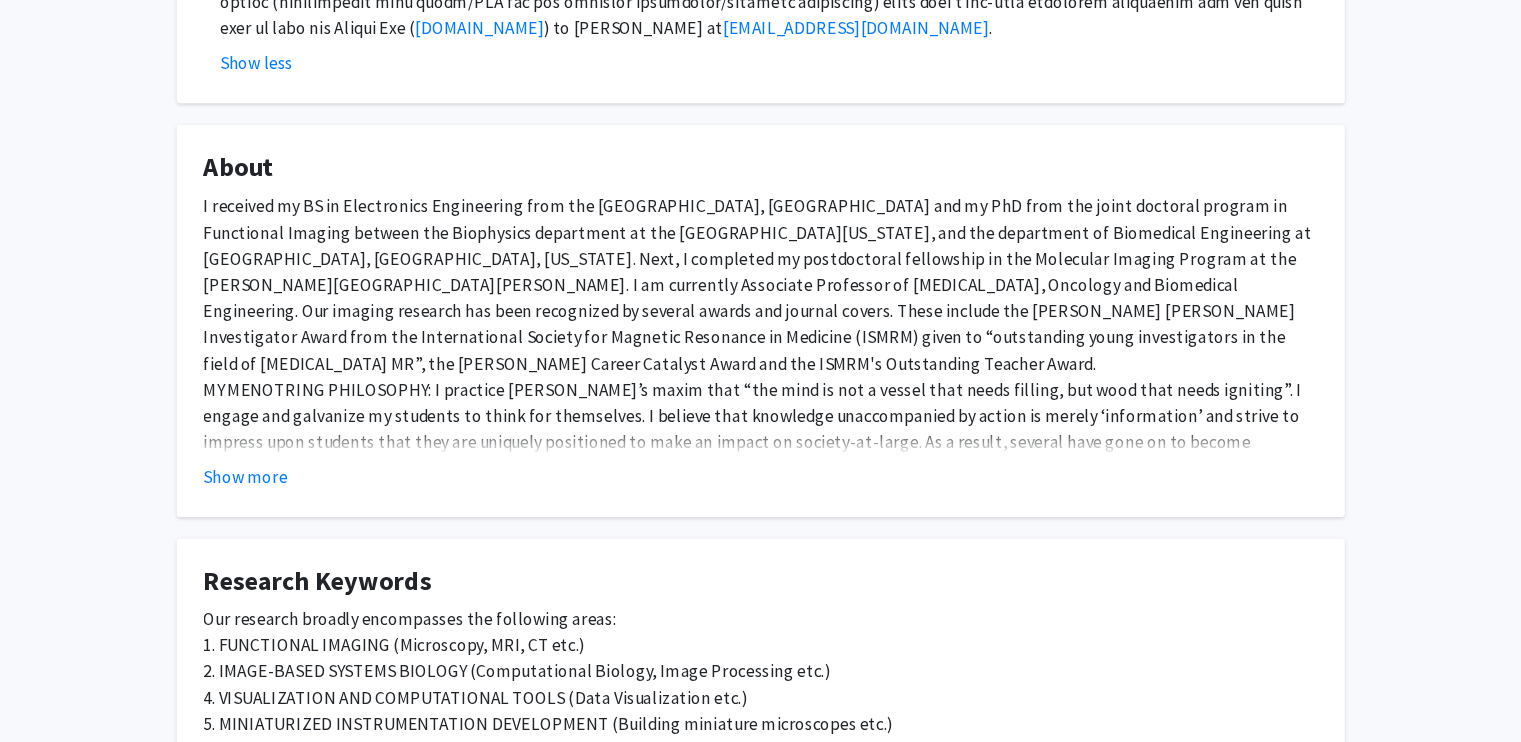 click on "I received my BS in Electronics Engineering from the [GEOGRAPHIC_DATA], [GEOGRAPHIC_DATA] and my PhD from the joint doctoral program in Functional Imaging between the Biophysics department at the [GEOGRAPHIC_DATA][US_STATE], and the department of Biomedical Engineering at [GEOGRAPHIC_DATA], [GEOGRAPHIC_DATA], [US_STATE]. Next, I completed my postdoctoral fellowship in the Molecular Imaging Program at the [PERSON_NAME][GEOGRAPHIC_DATA][PERSON_NAME]. I am currently Associate Professor of [MEDICAL_DATA], Oncology and Biomedical Engineering. Our imaging research has been recognized by several awards and journal covers. These include the [PERSON_NAME] [PERSON_NAME] Investigator Award from the International Society for Magnetic Resonance in Medicine (ISMRM) given to “outstanding young investigators in the field of [MEDICAL_DATA] MR”, the [PERSON_NAME] Career Catalyst Award and the ISMRM's Outstanding Teacher Award." 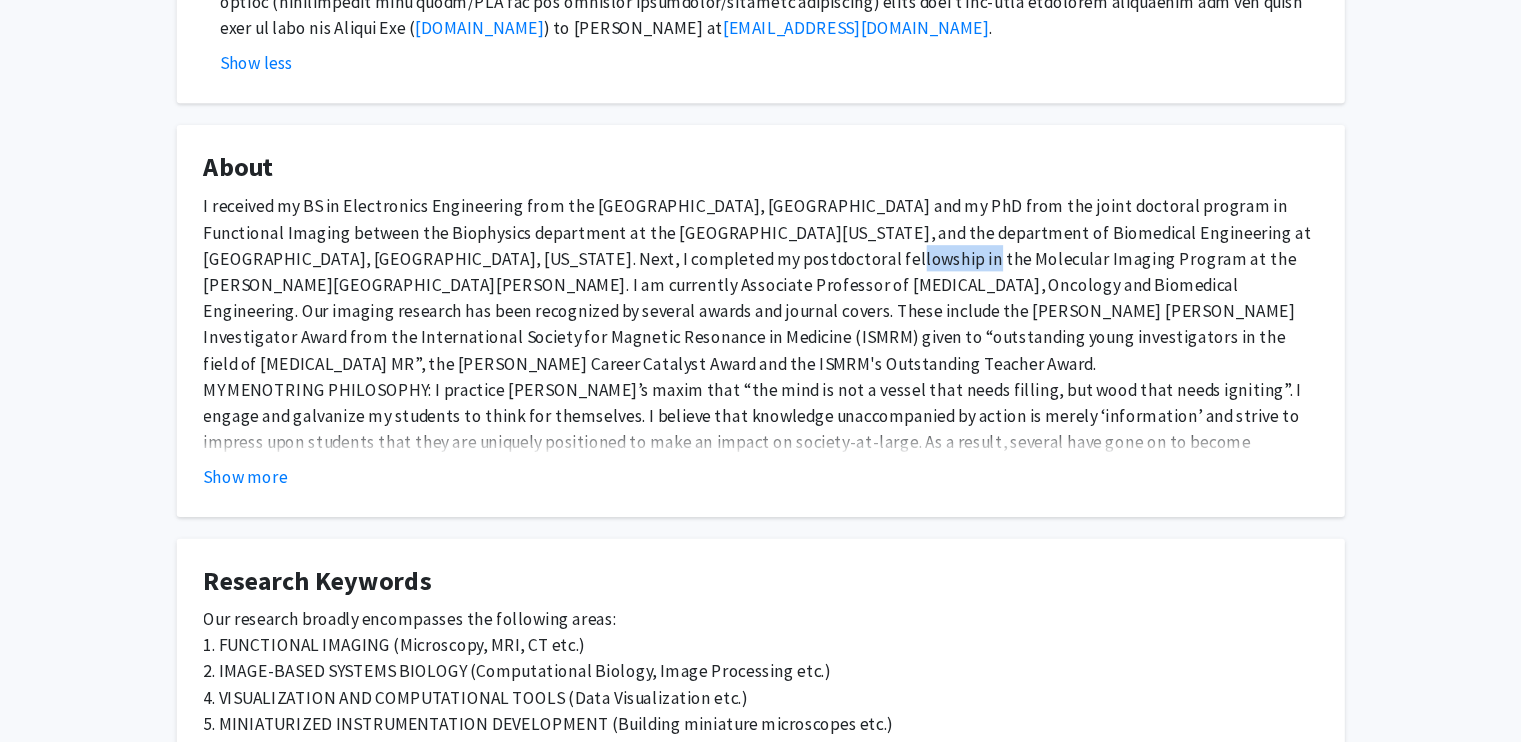 click on "I received my BS in Electronics Engineering from the [GEOGRAPHIC_DATA], [GEOGRAPHIC_DATA] and my PhD from the joint doctoral program in Functional Imaging between the Biophysics department at the [GEOGRAPHIC_DATA][US_STATE], and the department of Biomedical Engineering at [GEOGRAPHIC_DATA], [GEOGRAPHIC_DATA], [US_STATE]. Next, I completed my postdoctoral fellowship in the Molecular Imaging Program at the [PERSON_NAME][GEOGRAPHIC_DATA][PERSON_NAME]. I am currently Associate Professor of [MEDICAL_DATA], Oncology and Biomedical Engineering. Our imaging research has been recognized by several awards and journal covers. These include the [PERSON_NAME] [PERSON_NAME] Investigator Award from the International Society for Magnetic Resonance in Medicine (ISMRM) given to “outstanding young investigators in the field of [MEDICAL_DATA] MR”, the [PERSON_NAME] Career Catalyst Award and the ISMRM's Outstanding Teacher Award." 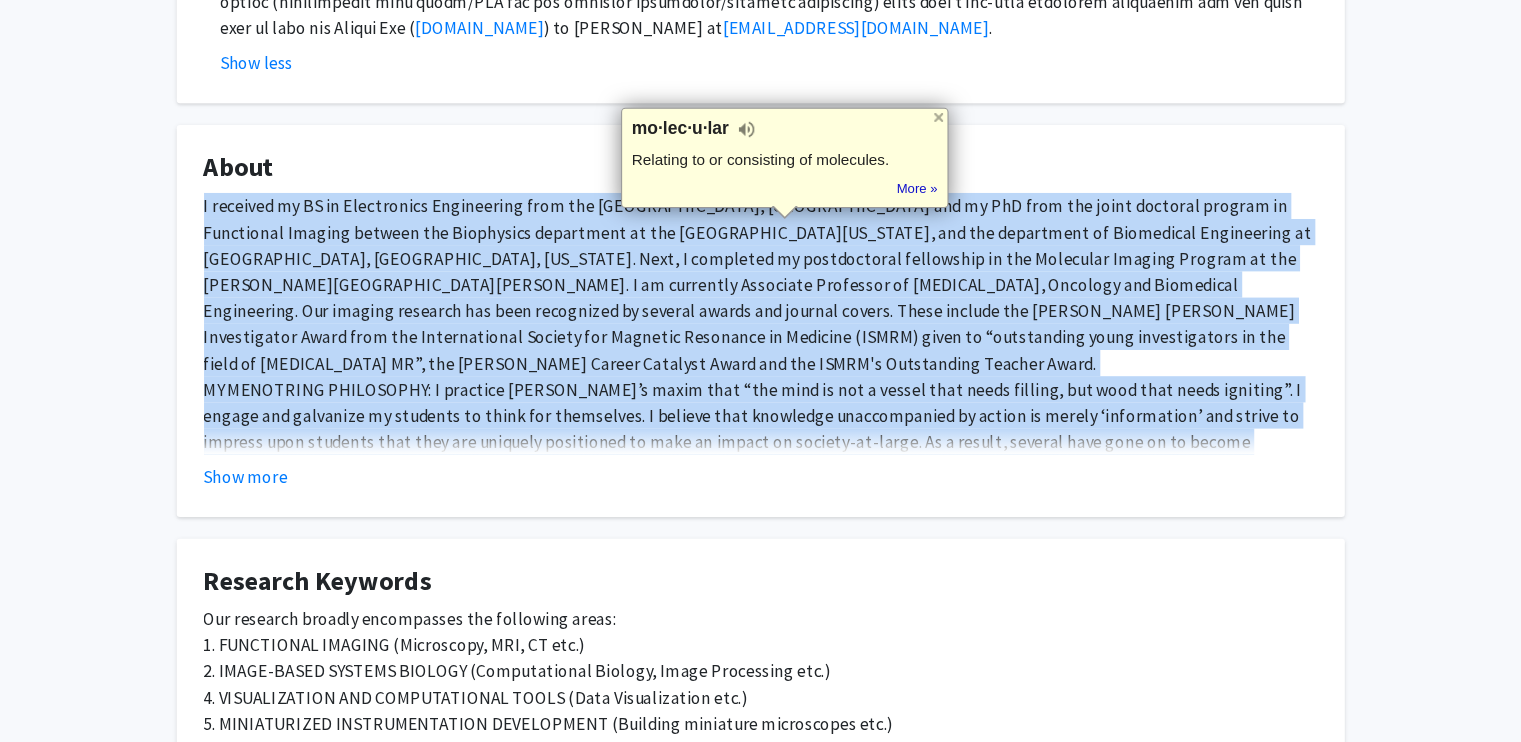 drag, startPoint x: 765, startPoint y: 247, endPoint x: 806, endPoint y: 412, distance: 170.01764 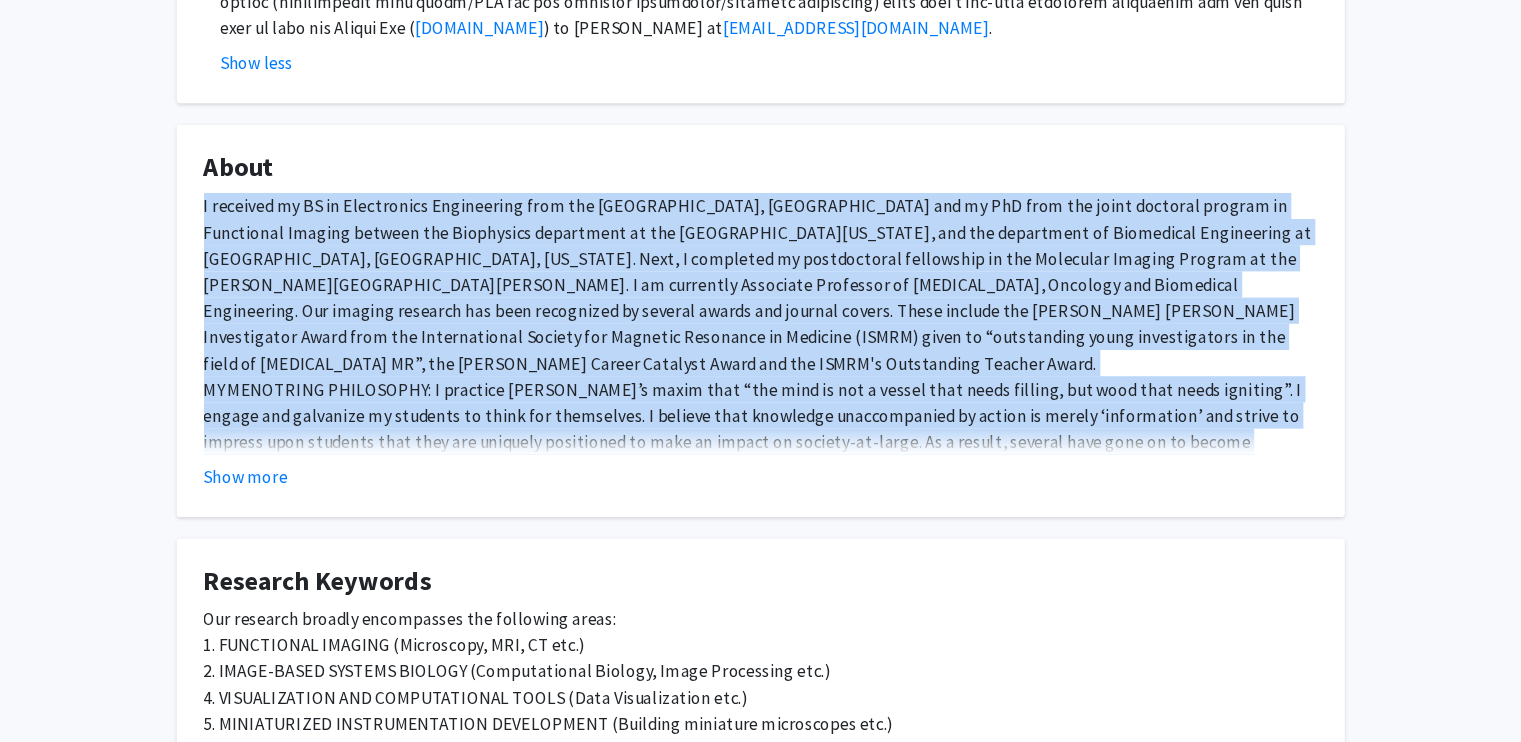 click on "I received my BS in Electronics Engineering from the [GEOGRAPHIC_DATA], [GEOGRAPHIC_DATA] and my PhD from the joint doctoral program in Functional Imaging between the Biophysics department at the [GEOGRAPHIC_DATA][US_STATE], and the department of Biomedical Engineering at [GEOGRAPHIC_DATA], [GEOGRAPHIC_DATA], [US_STATE]. Next, I completed my postdoctoral fellowship in the Molecular Imaging Program at the [PERSON_NAME][GEOGRAPHIC_DATA][PERSON_NAME]. I am currently Associate Professor of [MEDICAL_DATA], Oncology and Biomedical Engineering. Our imaging research has been recognized by several awards and journal covers. These include the [PERSON_NAME] [PERSON_NAME] Investigator Award from the International Society for Magnetic Resonance in Medicine (ISMRM) given to “outstanding young investigators in the field of [MEDICAL_DATA] MR”, the [PERSON_NAME] Career Catalyst Award and the ISMRM's Outstanding Teacher Award." 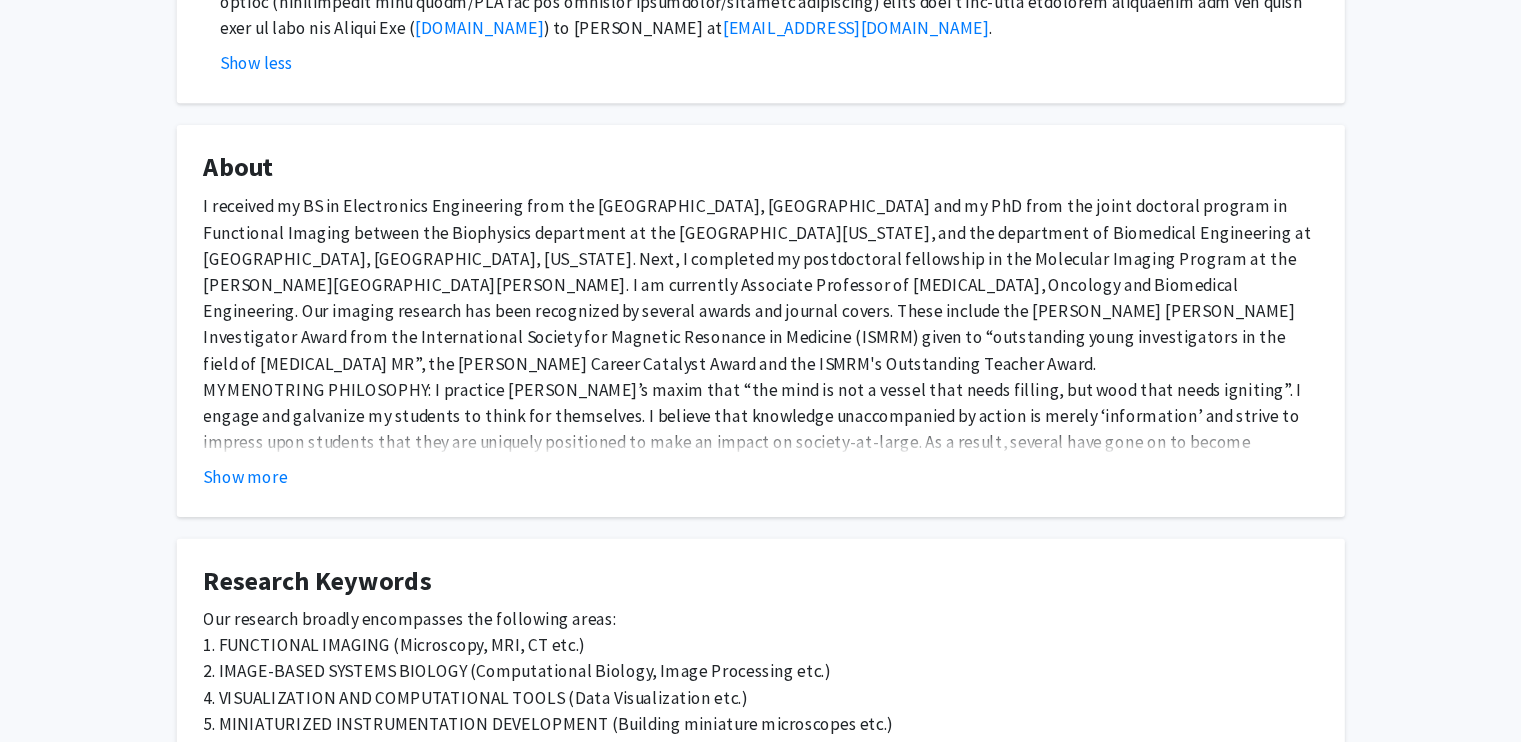click on "Show more" 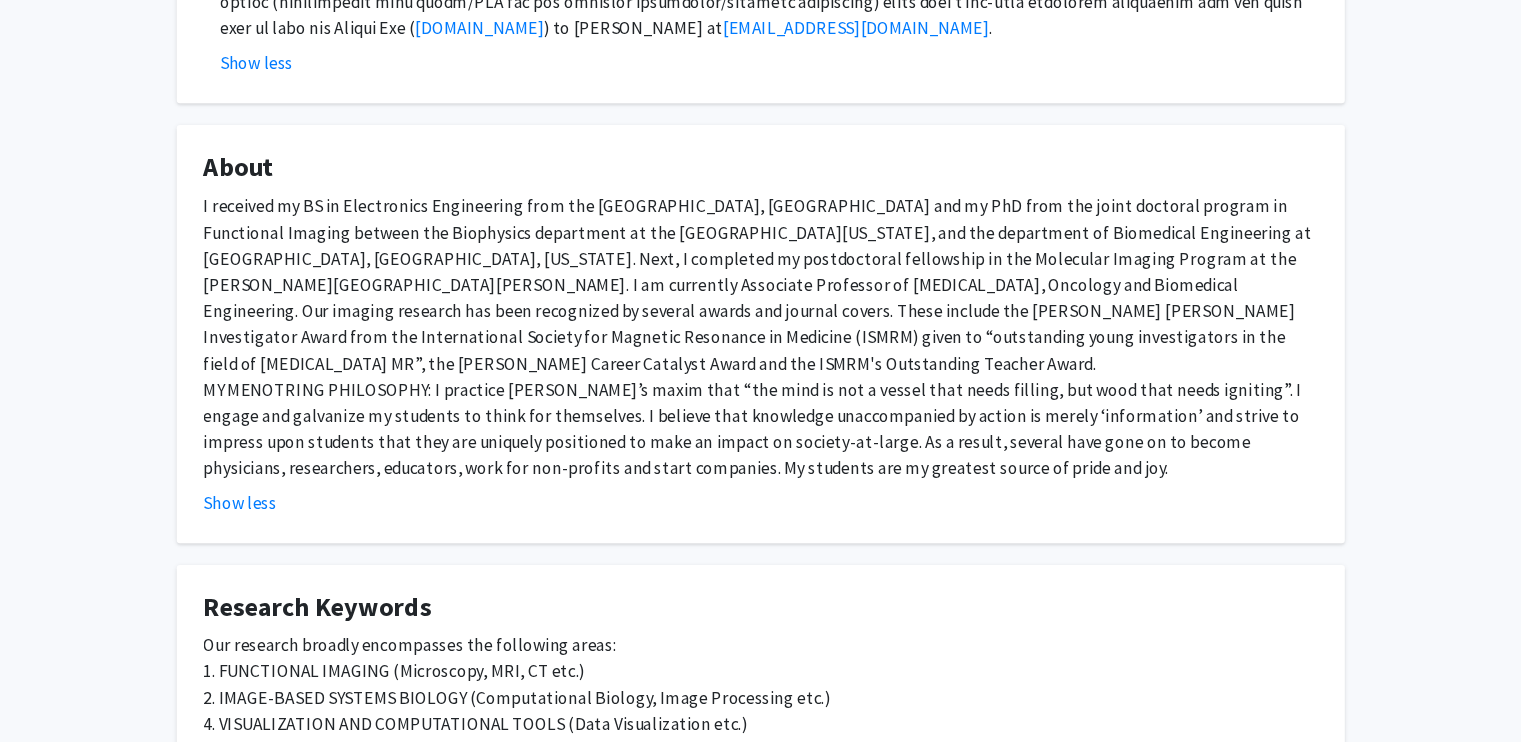 click on "I received my BS in Electronics Engineering from the [GEOGRAPHIC_DATA], [GEOGRAPHIC_DATA] and my PhD from the joint doctoral program in Functional Imaging between the Biophysics department at the [GEOGRAPHIC_DATA][US_STATE], and the department of Biomedical Engineering at [GEOGRAPHIC_DATA], [GEOGRAPHIC_DATA], [US_STATE]. Next, I completed my postdoctoral fellowship in the Molecular Imaging Program at the [PERSON_NAME][GEOGRAPHIC_DATA][PERSON_NAME]. I am currently Associate Professor of [MEDICAL_DATA], Oncology and Biomedical Engineering. Our imaging research has been recognized by several awards and journal covers. These include the [PERSON_NAME] [PERSON_NAME] Investigator Award from the International Society for Magnetic Resonance in Medicine (ISMRM) given to “outstanding young investigators in the field of [MEDICAL_DATA] MR”, the [PERSON_NAME] Career Catalyst Award and the ISMRM's Outstanding Teacher Award." 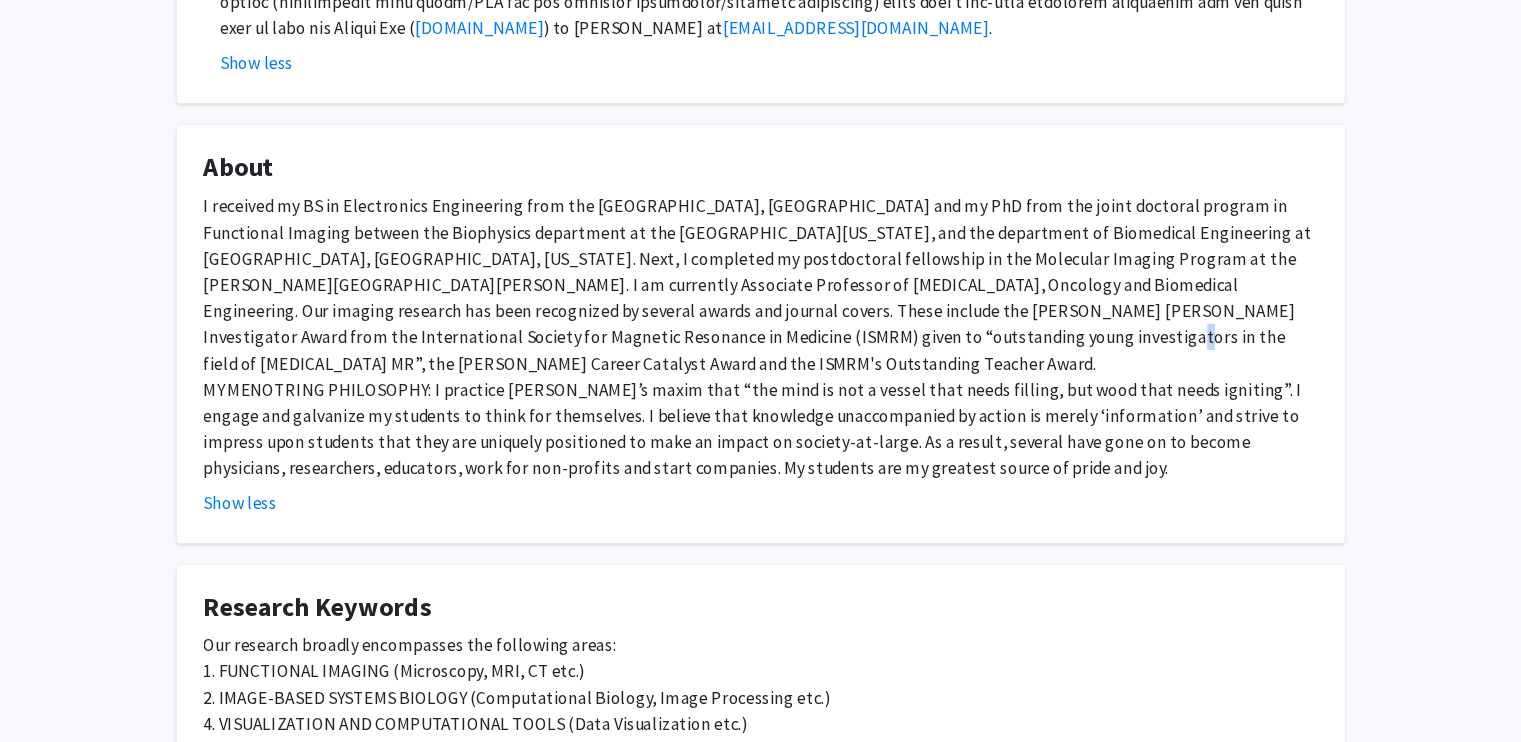 click on "I received my BS in Electronics Engineering from the [GEOGRAPHIC_DATA], [GEOGRAPHIC_DATA] and my PhD from the joint doctoral program in Functional Imaging between the Biophysics department at the [GEOGRAPHIC_DATA][US_STATE], and the department of Biomedical Engineering at [GEOGRAPHIC_DATA], [GEOGRAPHIC_DATA], [US_STATE]. Next, I completed my postdoctoral fellowship in the Molecular Imaging Program at the [PERSON_NAME][GEOGRAPHIC_DATA][PERSON_NAME]. I am currently Associate Professor of [MEDICAL_DATA], Oncology and Biomedical Engineering. Our imaging research has been recognized by several awards and journal covers. These include the [PERSON_NAME] [PERSON_NAME] Investigator Award from the International Society for Magnetic Resonance in Medicine (ISMRM) given to “outstanding young investigators in the field of [MEDICAL_DATA] MR”, the [PERSON_NAME] Career Catalyst Award and the ISMRM's Outstanding Teacher Award." 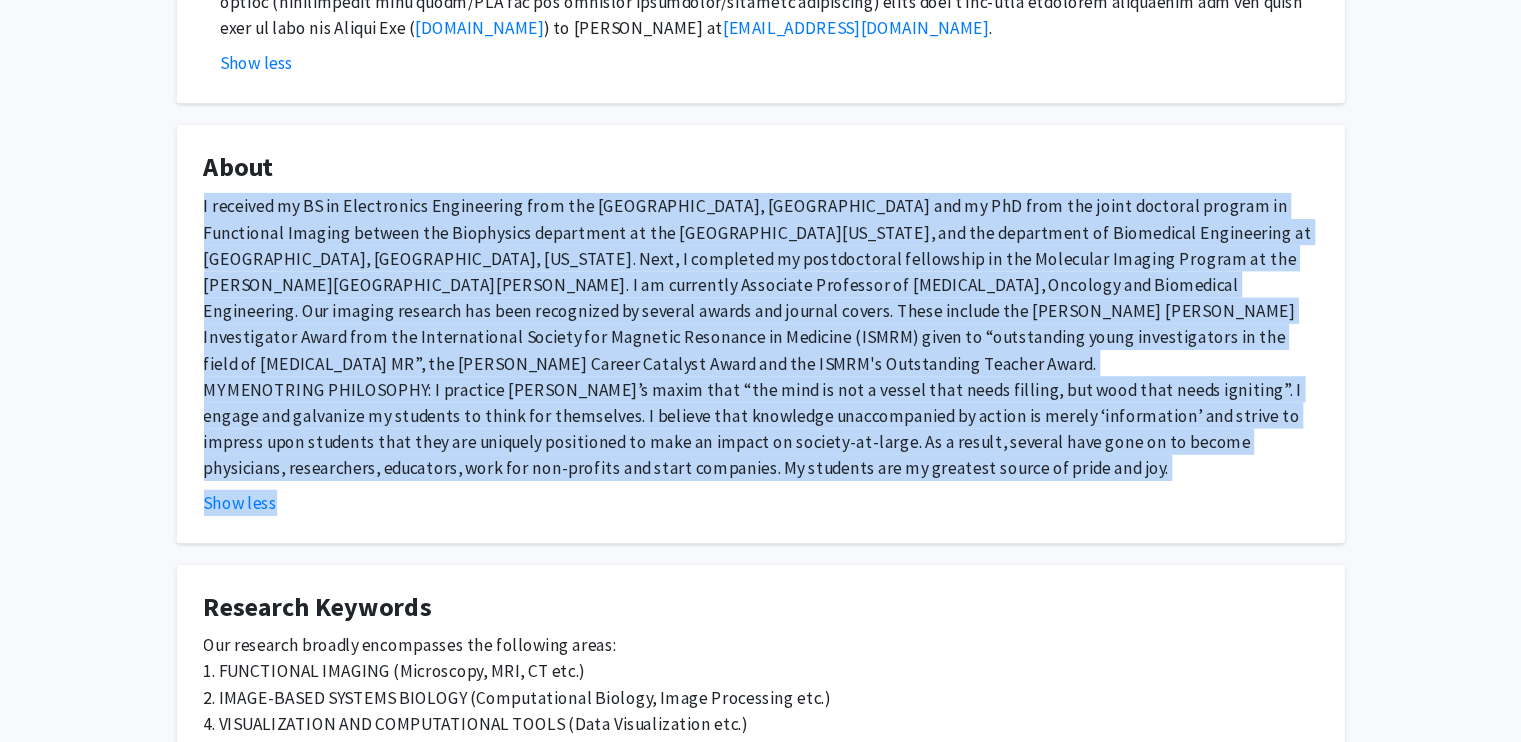 drag, startPoint x: 785, startPoint y: 309, endPoint x: 843, endPoint y: 456, distance: 158.02847 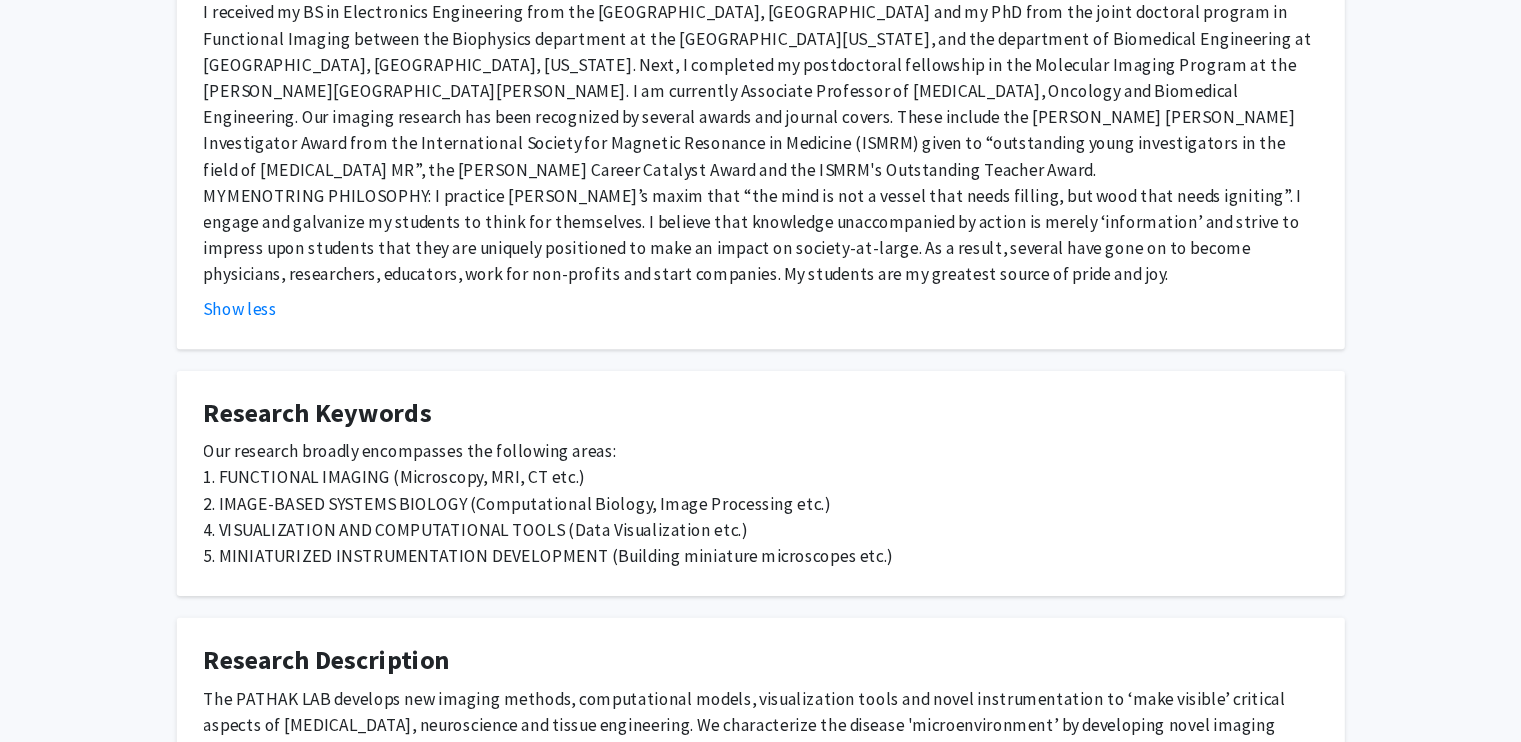 scroll, scrollTop: 1060, scrollLeft: 0, axis: vertical 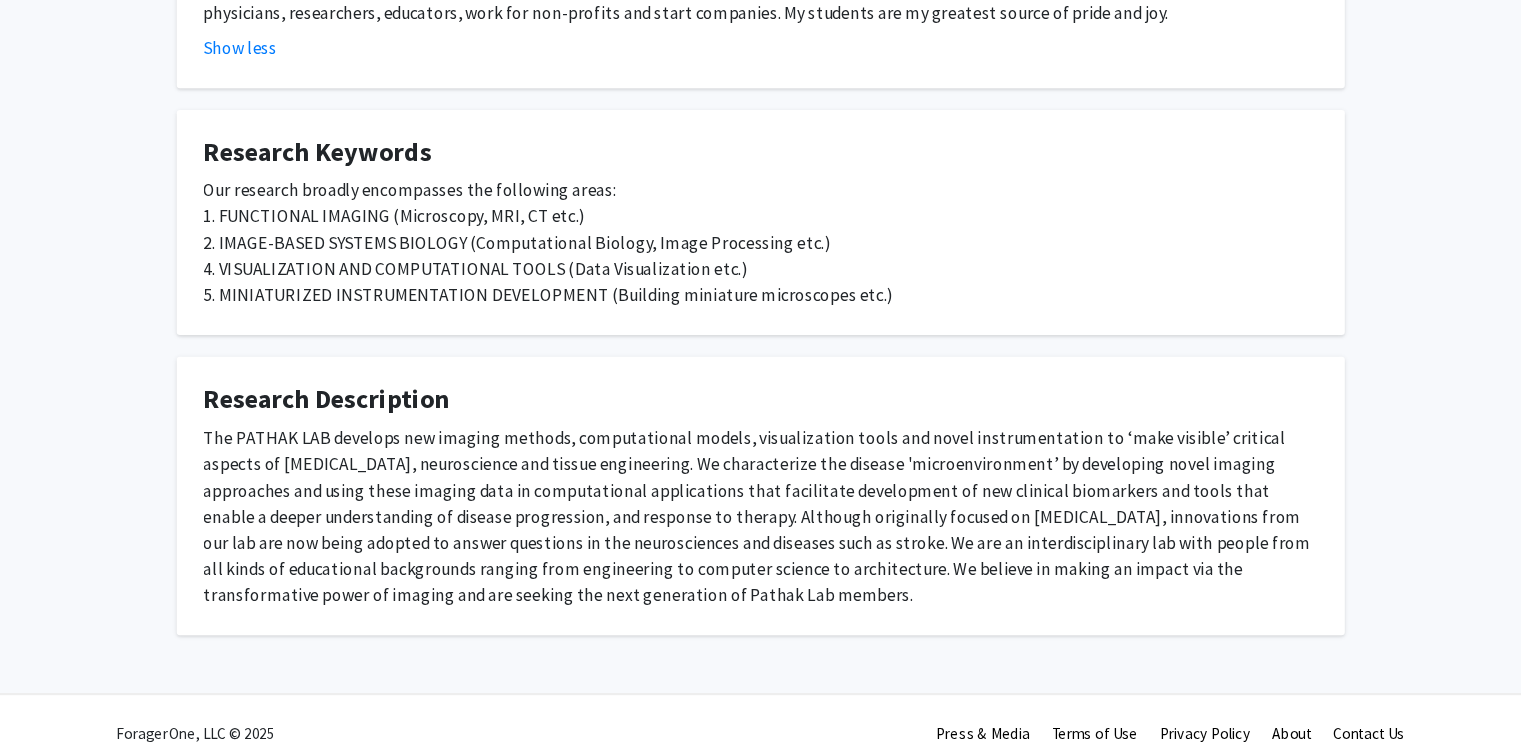 click on "The PATHAK LAB develops new imaging methods, computational models, visualization tools and novel instrumentation to ‘make visible’ critical aspects of [MEDICAL_DATA], neuroscience and tissue engineering. We characterize the disease 'microenvironment’ by developing novel imaging approaches and using these imaging data in computational applications that facilitate development of new clinical biomarkers and tools that enable a deeper understanding of disease progression, and response to therapy. Although originally focused on [MEDICAL_DATA], innovations from our lab are now being adopted to answer questions in the neurosciences and diseases such as stroke. We are an interdisciplinary lab with people from all kinds of educational backgrounds ranging from engineering to computer science to architecture. We believe in making an impact via the transformative power of imaging and are seeking the next generation of Pathak Lab members." 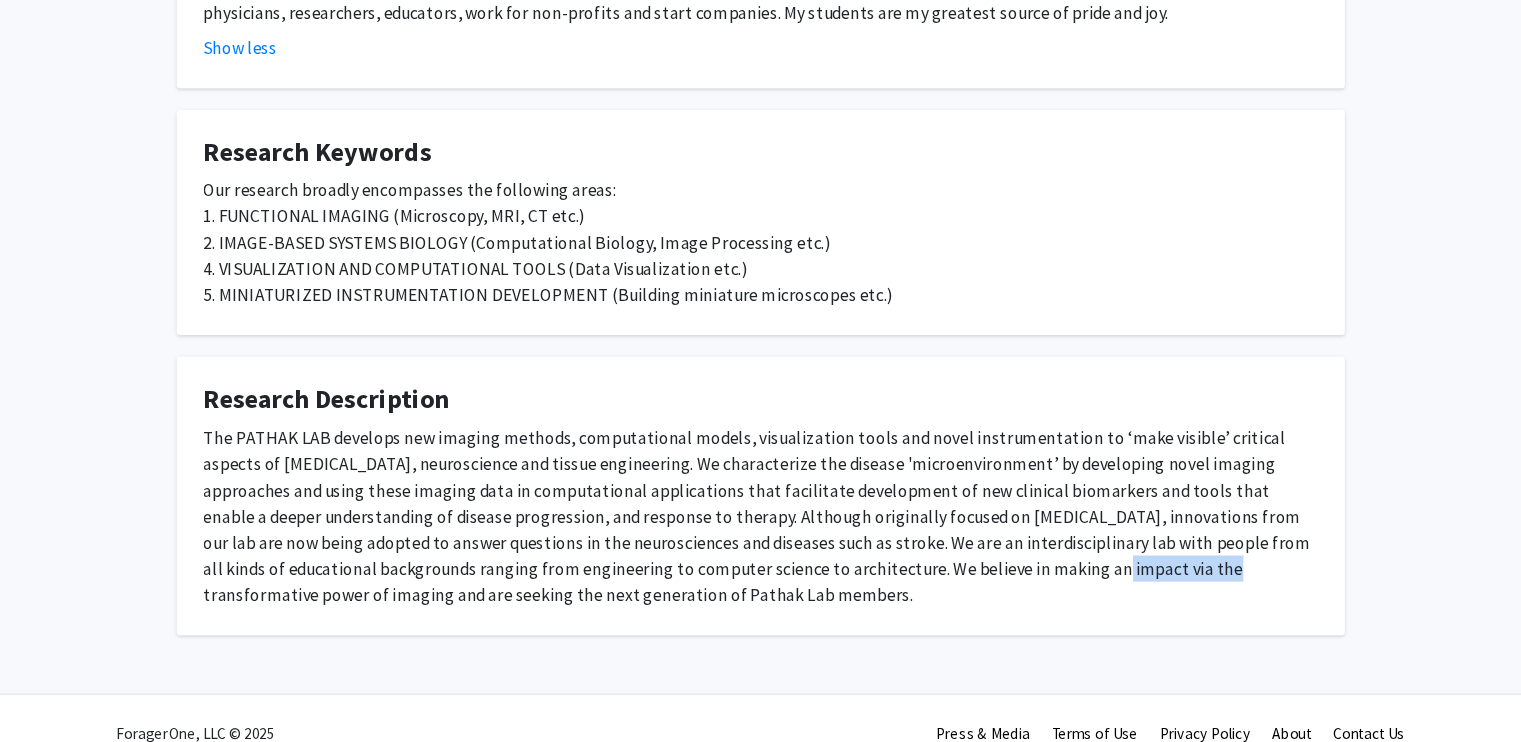 click on "The PATHAK LAB develops new imaging methods, computational models, visualization tools and novel instrumentation to ‘make visible’ critical aspects of [MEDICAL_DATA], neuroscience and tissue engineering. We characterize the disease 'microenvironment’ by developing novel imaging approaches and using these imaging data in computational applications that facilitate development of new clinical biomarkers and tools that enable a deeper understanding of disease progression, and response to therapy. Although originally focused on [MEDICAL_DATA], innovations from our lab are now being adopted to answer questions in the neurosciences and diseases such as stroke. We are an interdisciplinary lab with people from all kinds of educational backgrounds ranging from engineering to computer science to architecture. We believe in making an impact via the transformative power of imaging and are seeking the next generation of Pathak Lab members." 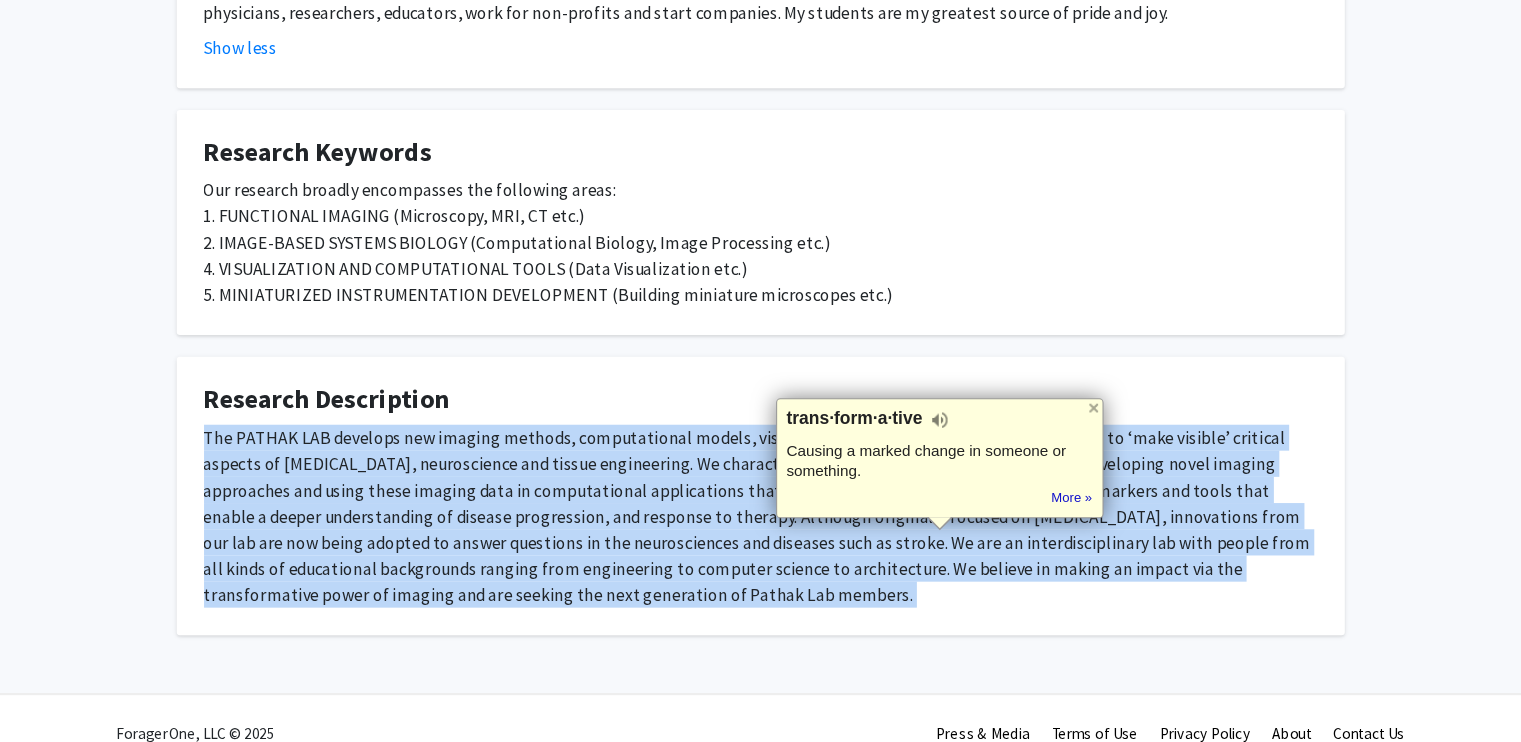 click on "The PATHAK LAB develops new imaging methods, computational models, visualization tools and novel instrumentation to ‘make visible’ critical aspects of [MEDICAL_DATA], neuroscience and tissue engineering. We characterize the disease 'microenvironment’ by developing novel imaging approaches and using these imaging data in computational applications that facilitate development of new clinical biomarkers and tools that enable a deeper understanding of disease progression, and response to therapy. Although originally focused on [MEDICAL_DATA], innovations from our lab are now being adopted to answer questions in the neurosciences and diseases such as stroke. We are an interdisciplinary lab with people from all kinds of educational backgrounds ranging from engineering to computer science to architecture. We believe in making an impact via the transformative power of imaging and are seeking the next generation of Pathak Lab members." 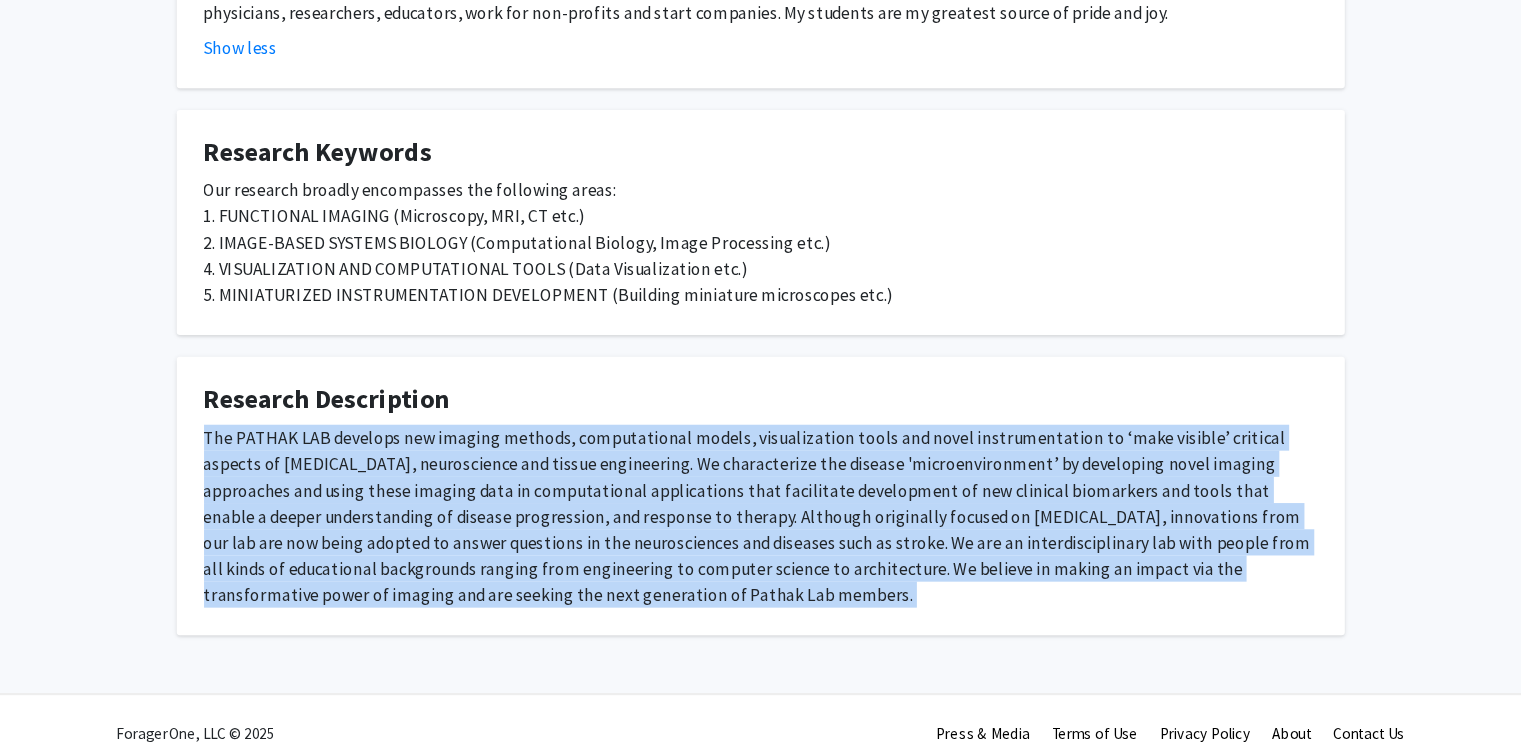 click on "The PATHAK LAB develops new imaging methods, computational models, visualization tools and novel instrumentation to ‘make visible’ critical aspects of [MEDICAL_DATA], neuroscience and tissue engineering. We characterize the disease 'microenvironment’ by developing novel imaging approaches and using these imaging data in computational applications that facilitate development of new clinical biomarkers and tools that enable a deeper understanding of disease progression, and response to therapy. Although originally focused on [MEDICAL_DATA], innovations from our lab are now being adopted to answer questions in the neurosciences and diseases such as stroke. We are an interdisciplinary lab with people from all kinds of educational backgrounds ranging from engineering to computer science to architecture. We believe in making an impact via the transformative power of imaging and are seeking the next generation of Pathak Lab members." 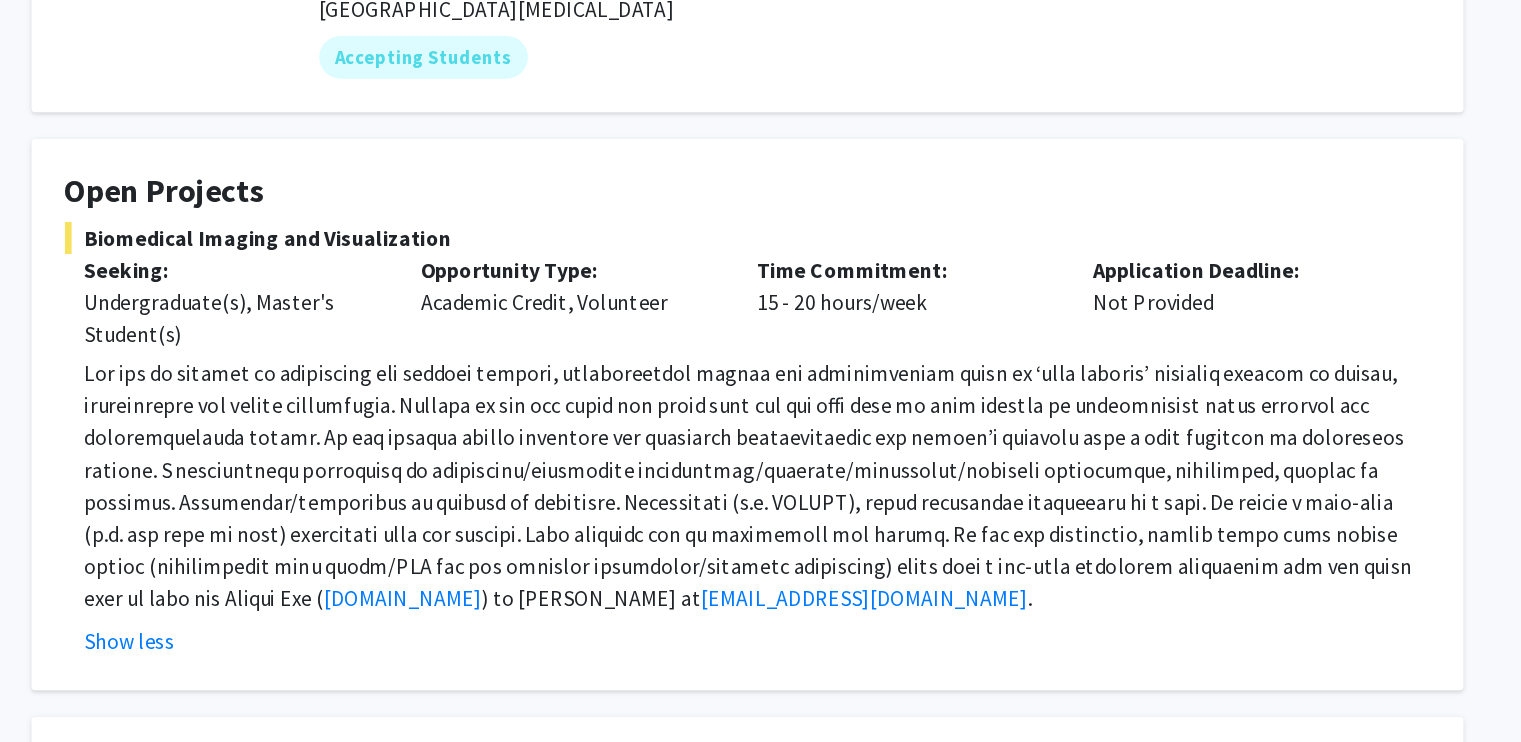 scroll, scrollTop: 109, scrollLeft: 0, axis: vertical 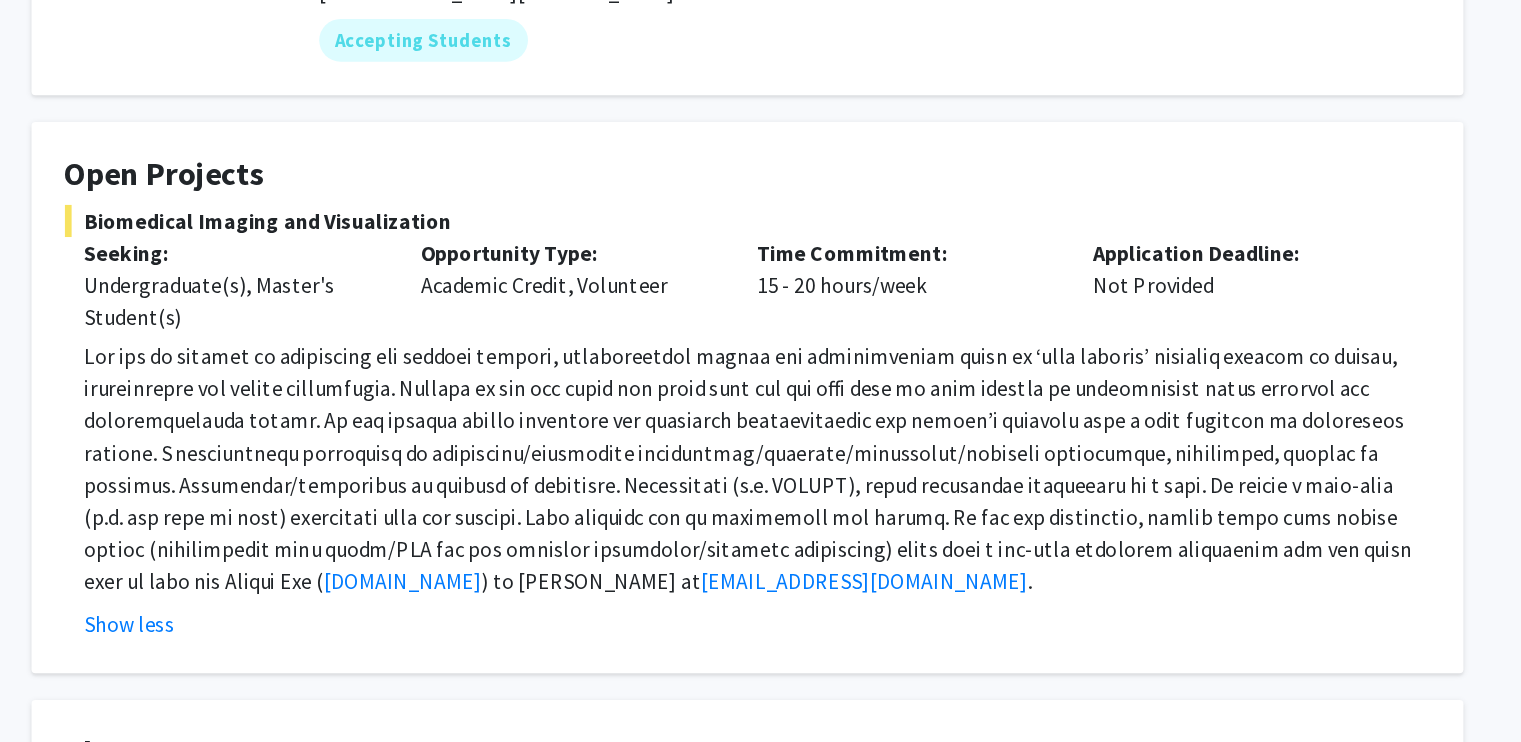 click 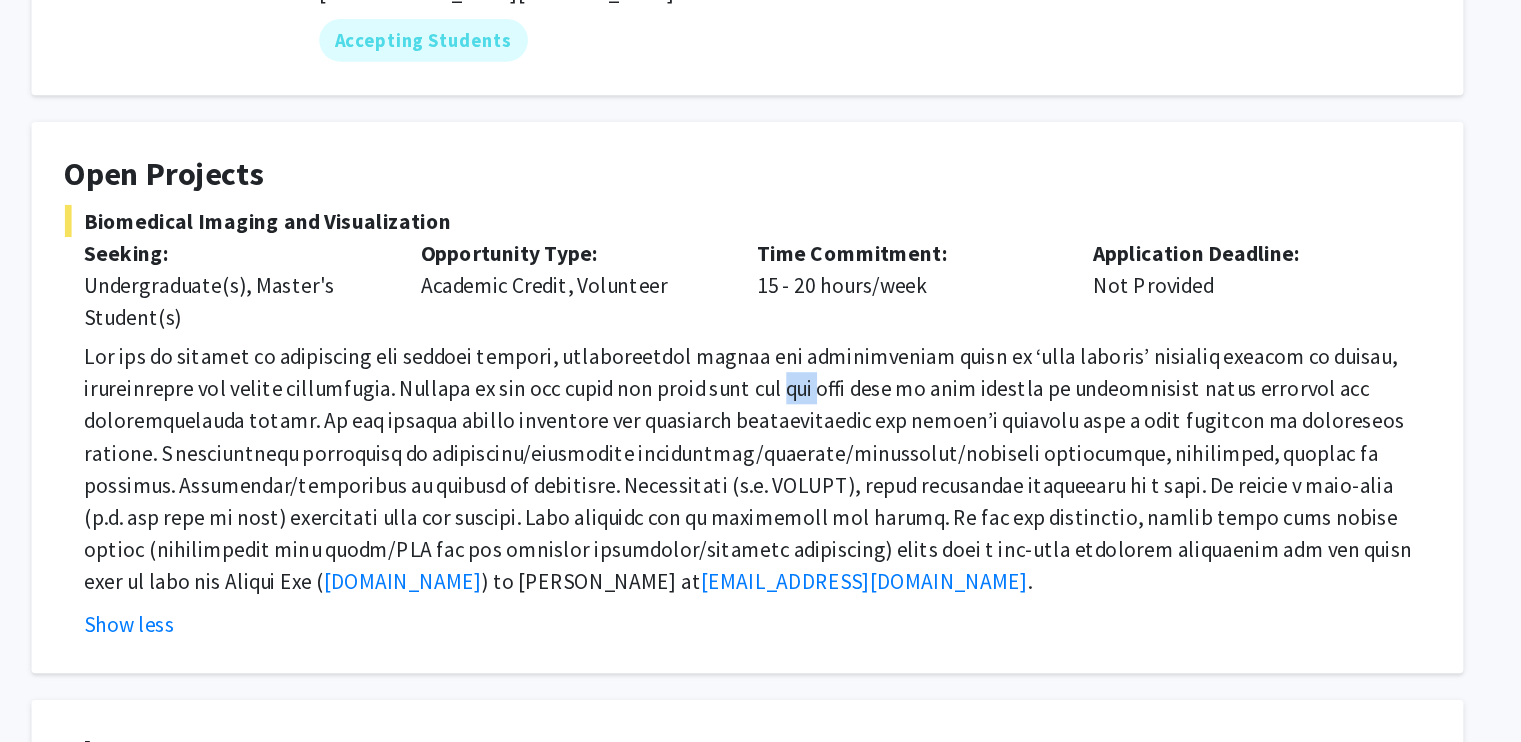 click 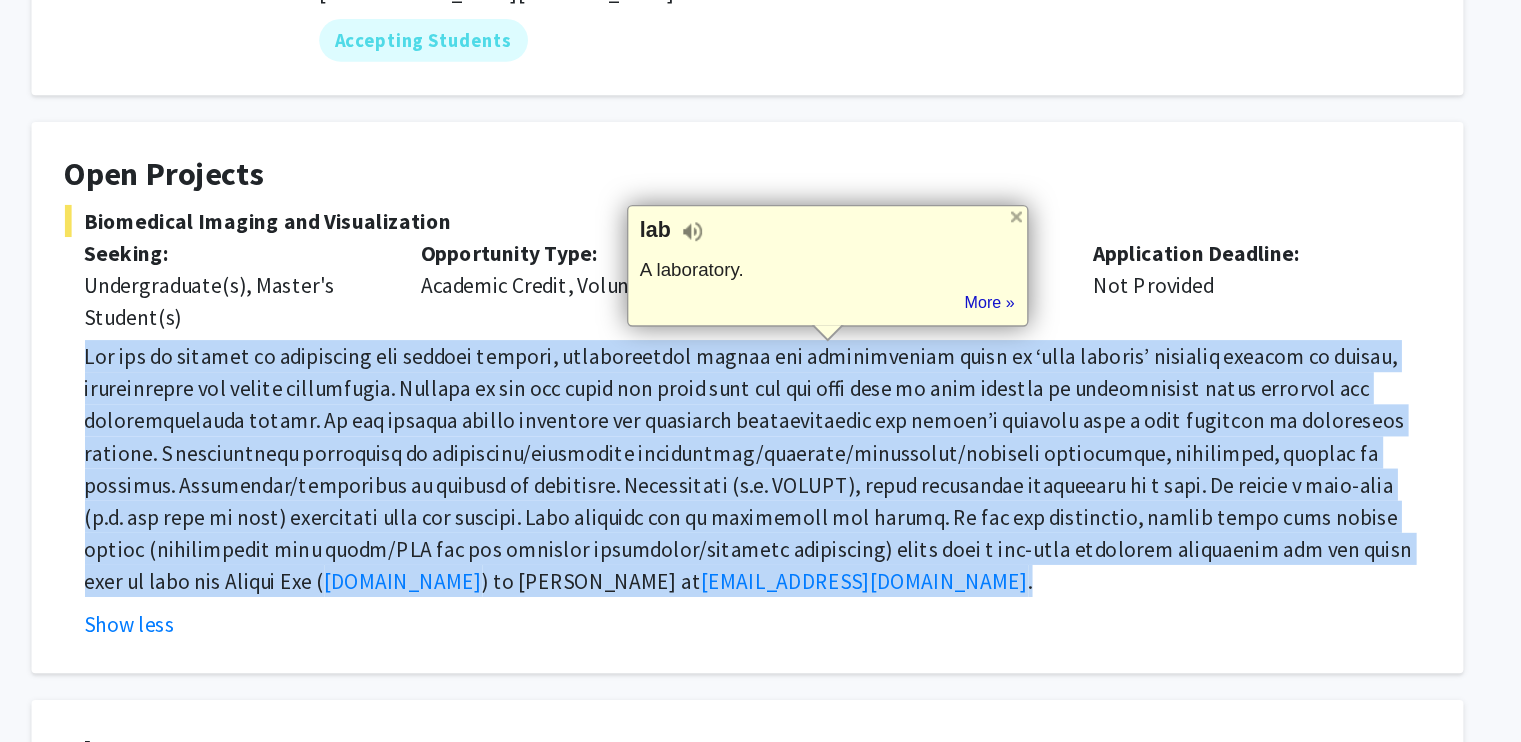 click 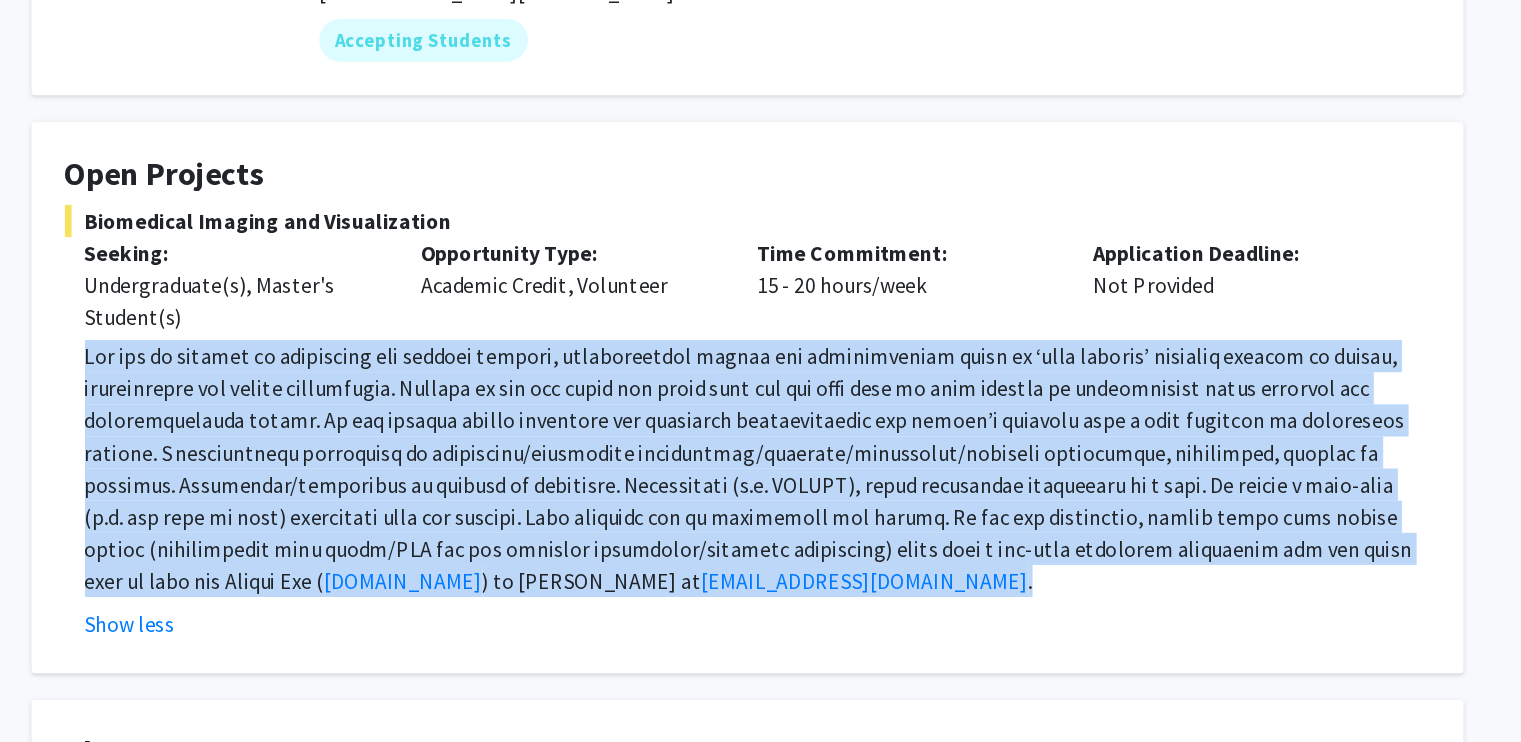 click 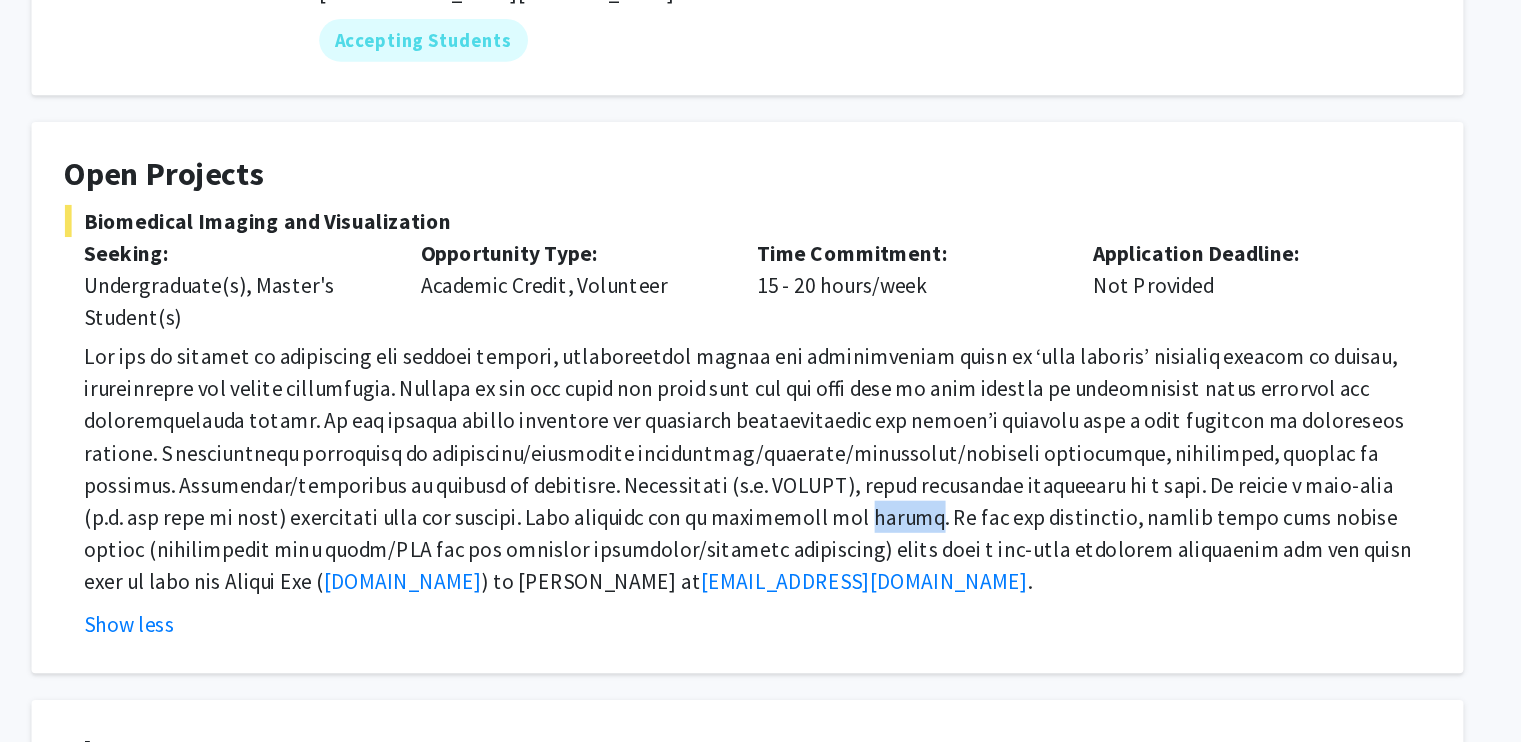 click 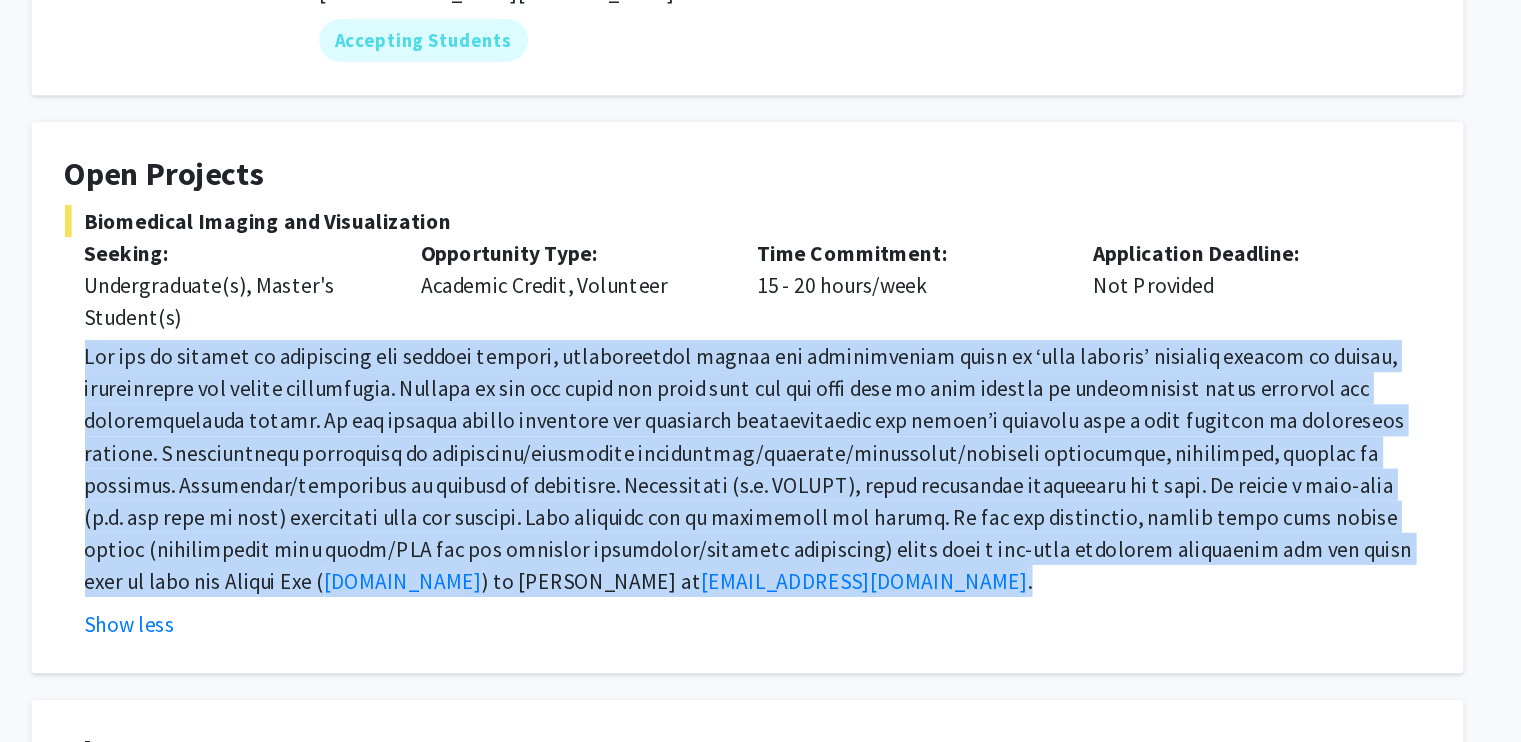 click 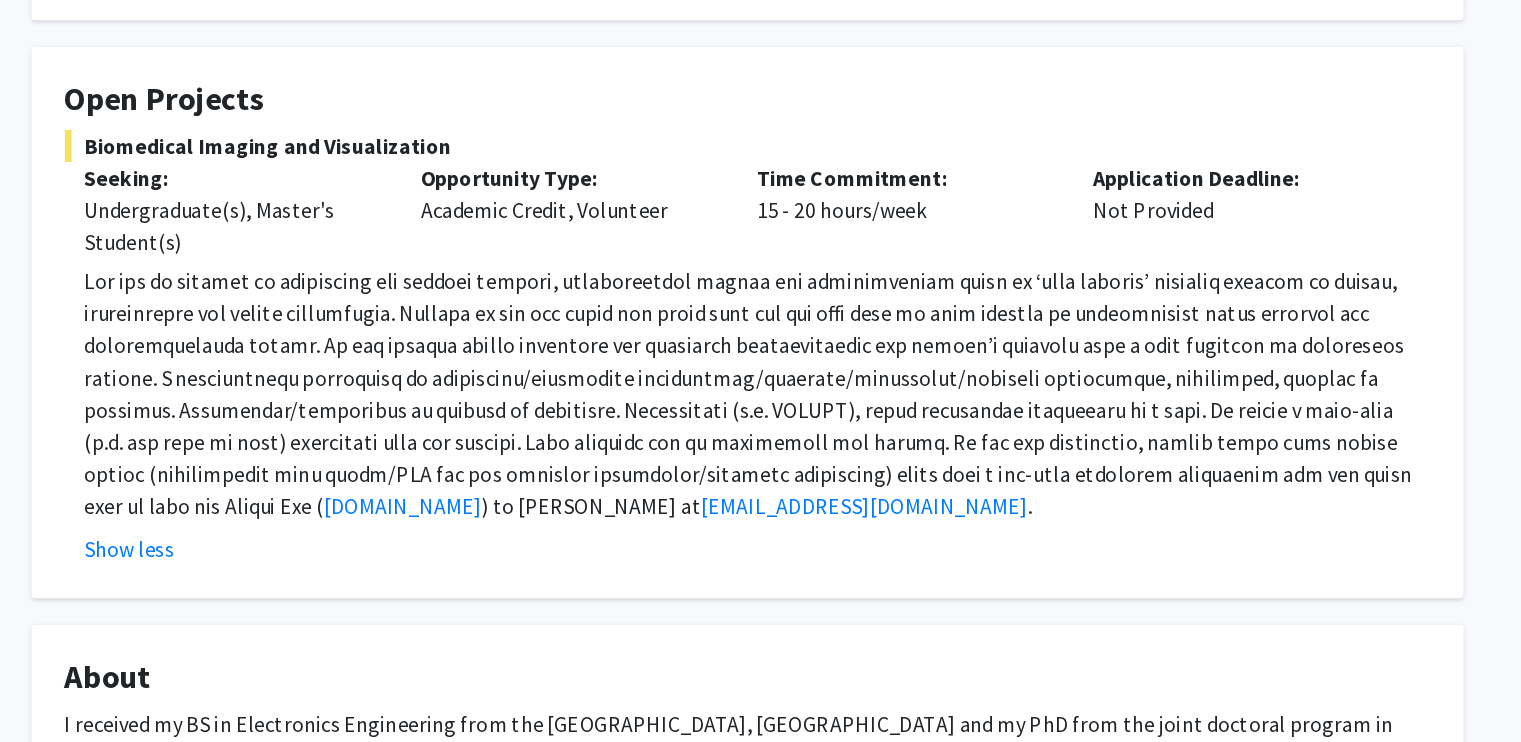 scroll, scrollTop: 167, scrollLeft: 0, axis: vertical 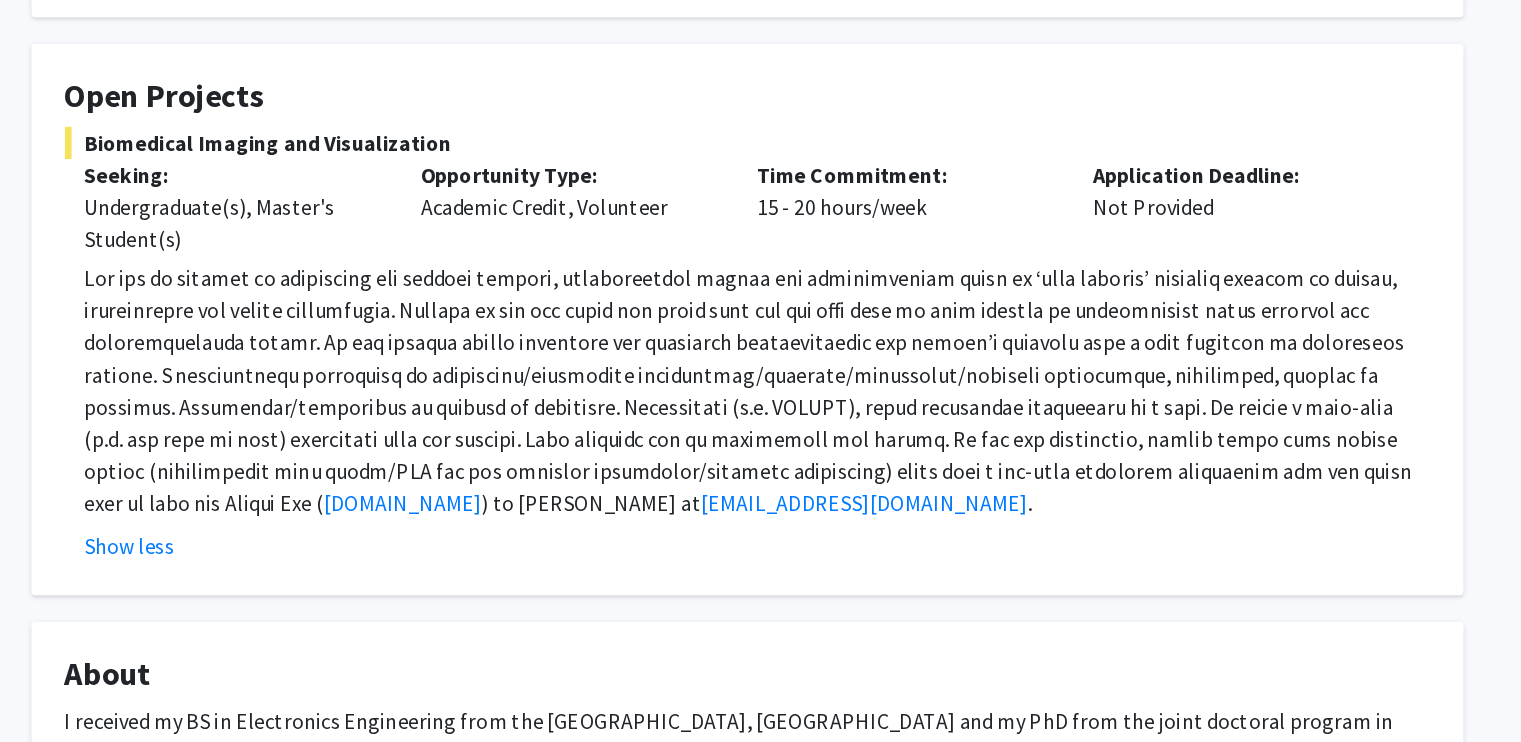 click 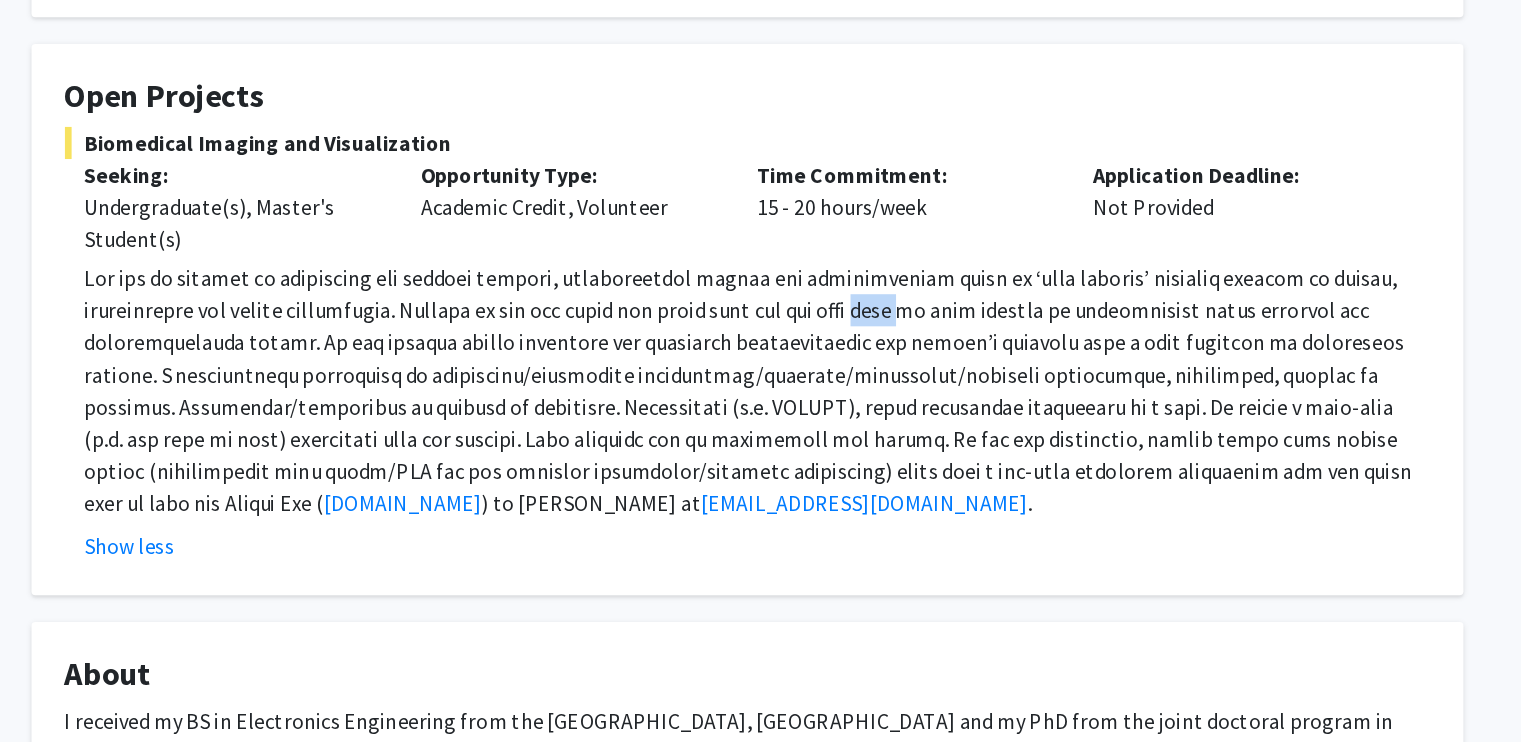 click 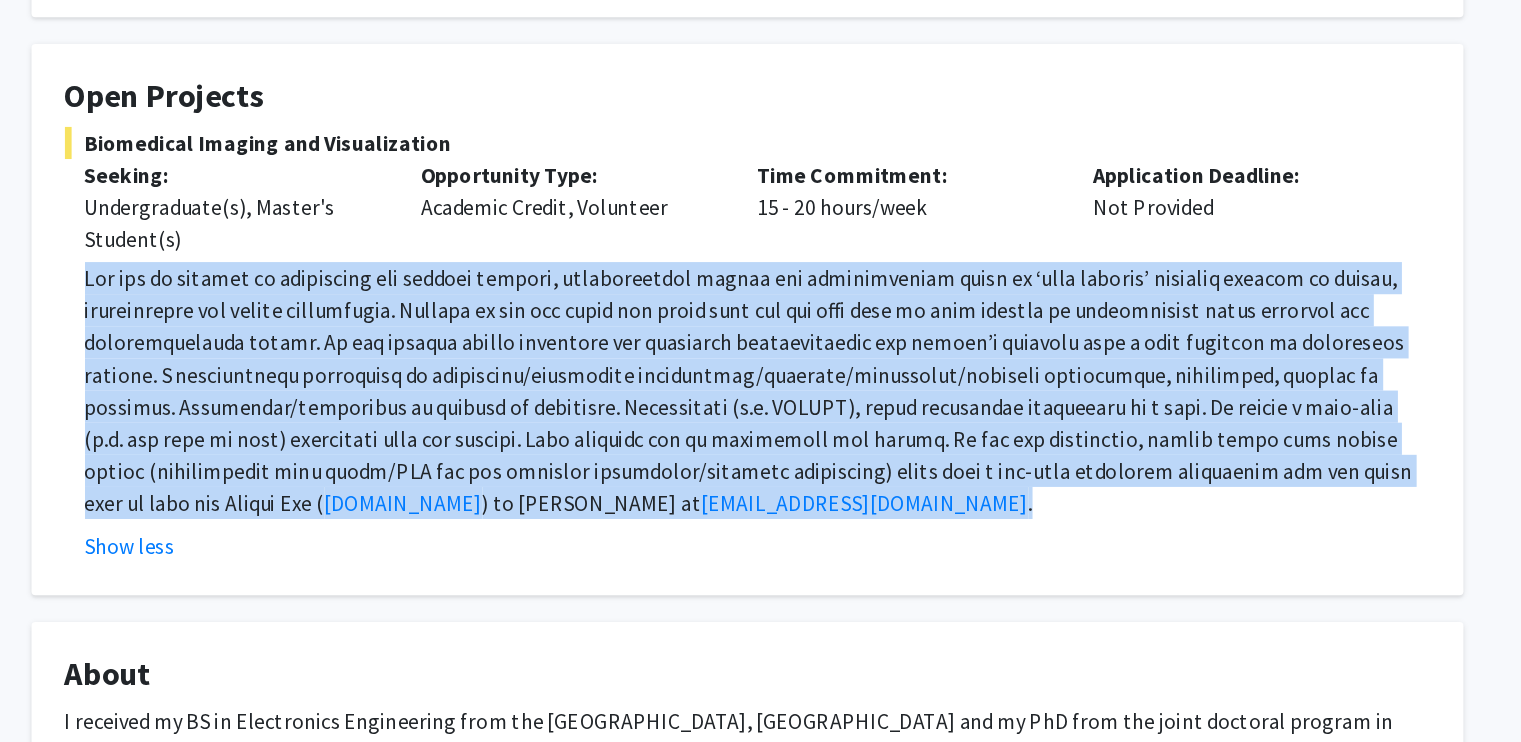 click 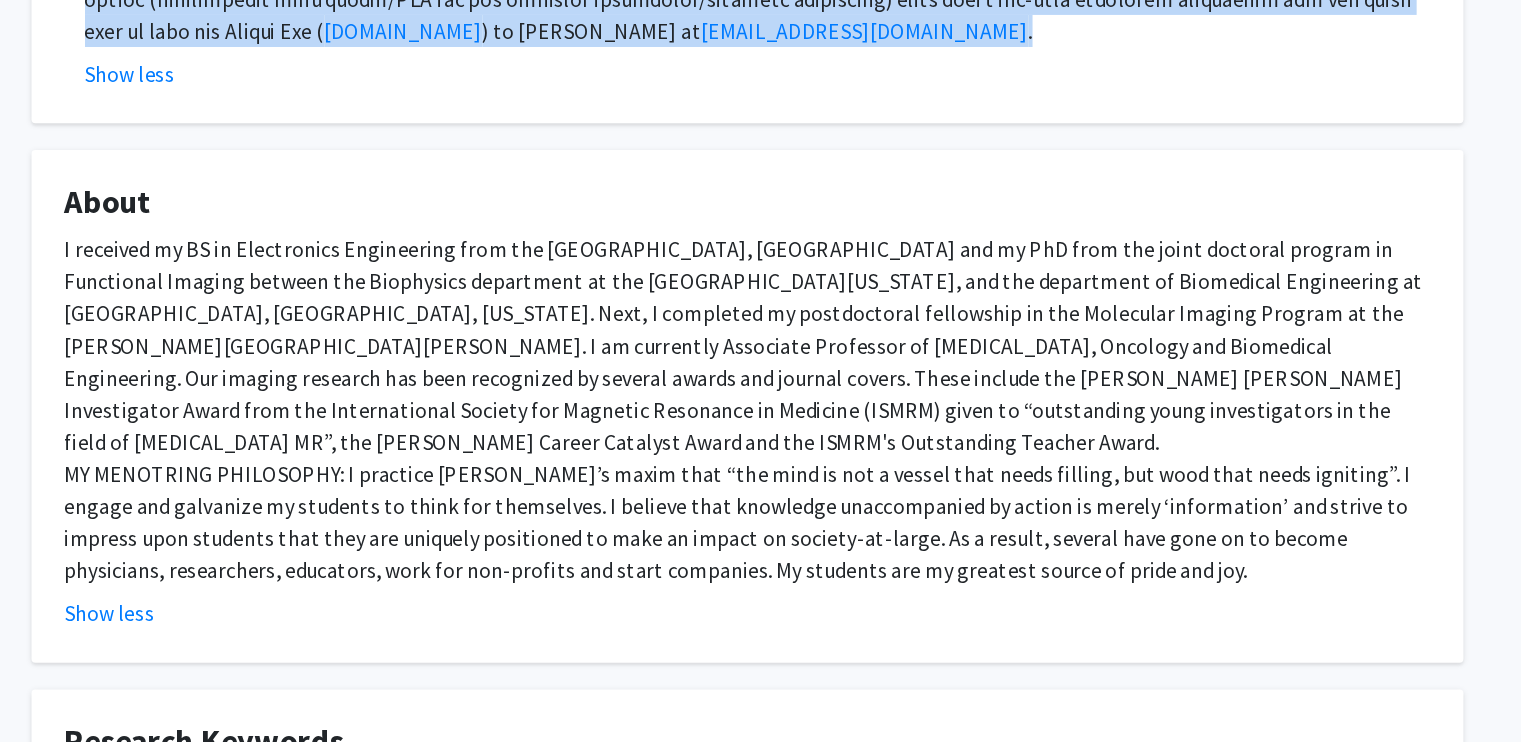 scroll, scrollTop: 523, scrollLeft: 0, axis: vertical 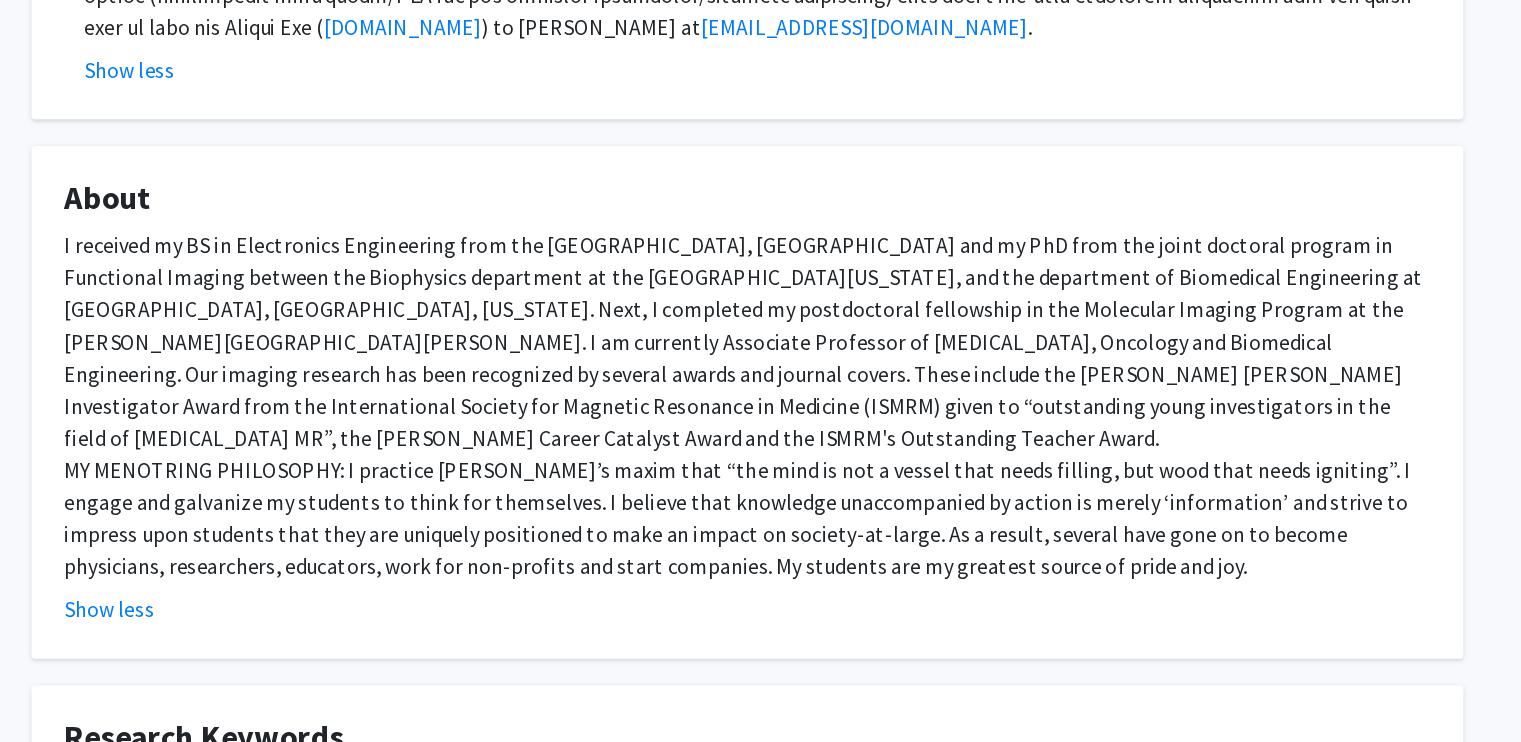 click on "I received my BS in Electronics Engineering from the [GEOGRAPHIC_DATA], [GEOGRAPHIC_DATA] and my PhD from the joint doctoral program in Functional Imaging between the Biophysics department at the [GEOGRAPHIC_DATA][US_STATE], and the department of Biomedical Engineering at [GEOGRAPHIC_DATA], [GEOGRAPHIC_DATA], [US_STATE]. Next, I completed my postdoctoral fellowship in the Molecular Imaging Program at the [PERSON_NAME][GEOGRAPHIC_DATA][PERSON_NAME]. I am currently Associate Professor of [MEDICAL_DATA], Oncology and Biomedical Engineering. Our imaging research has been recognized by several awards and journal covers. These include the [PERSON_NAME] [PERSON_NAME] Investigator Award from the International Society for Magnetic Resonance in Medicine (ISMRM) given to “outstanding young investigators in the field of [MEDICAL_DATA] MR”, the [PERSON_NAME] Career Catalyst Award and the ISMRM's Outstanding Teacher Award." 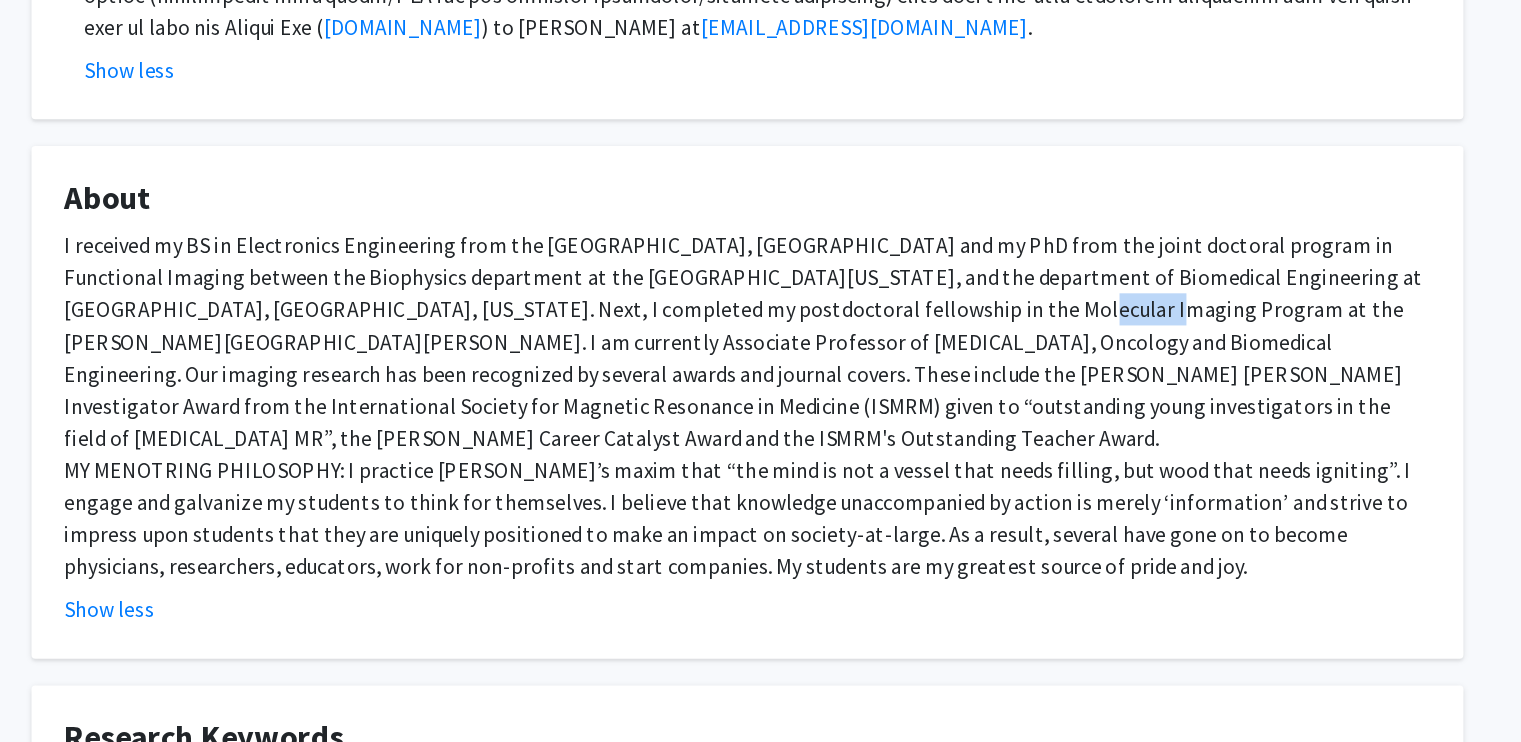 click on "I received my BS in Electronics Engineering from the [GEOGRAPHIC_DATA], [GEOGRAPHIC_DATA] and my PhD from the joint doctoral program in Functional Imaging between the Biophysics department at the [GEOGRAPHIC_DATA][US_STATE], and the department of Biomedical Engineering at [GEOGRAPHIC_DATA], [GEOGRAPHIC_DATA], [US_STATE]. Next, I completed my postdoctoral fellowship in the Molecular Imaging Program at the [PERSON_NAME][GEOGRAPHIC_DATA][PERSON_NAME]. I am currently Associate Professor of [MEDICAL_DATA], Oncology and Biomedical Engineering. Our imaging research has been recognized by several awards and journal covers. These include the [PERSON_NAME] [PERSON_NAME] Investigator Award from the International Society for Magnetic Resonance in Medicine (ISMRM) given to “outstanding young investigators in the field of [MEDICAL_DATA] MR”, the [PERSON_NAME] Career Catalyst Award and the ISMRM's Outstanding Teacher Award." 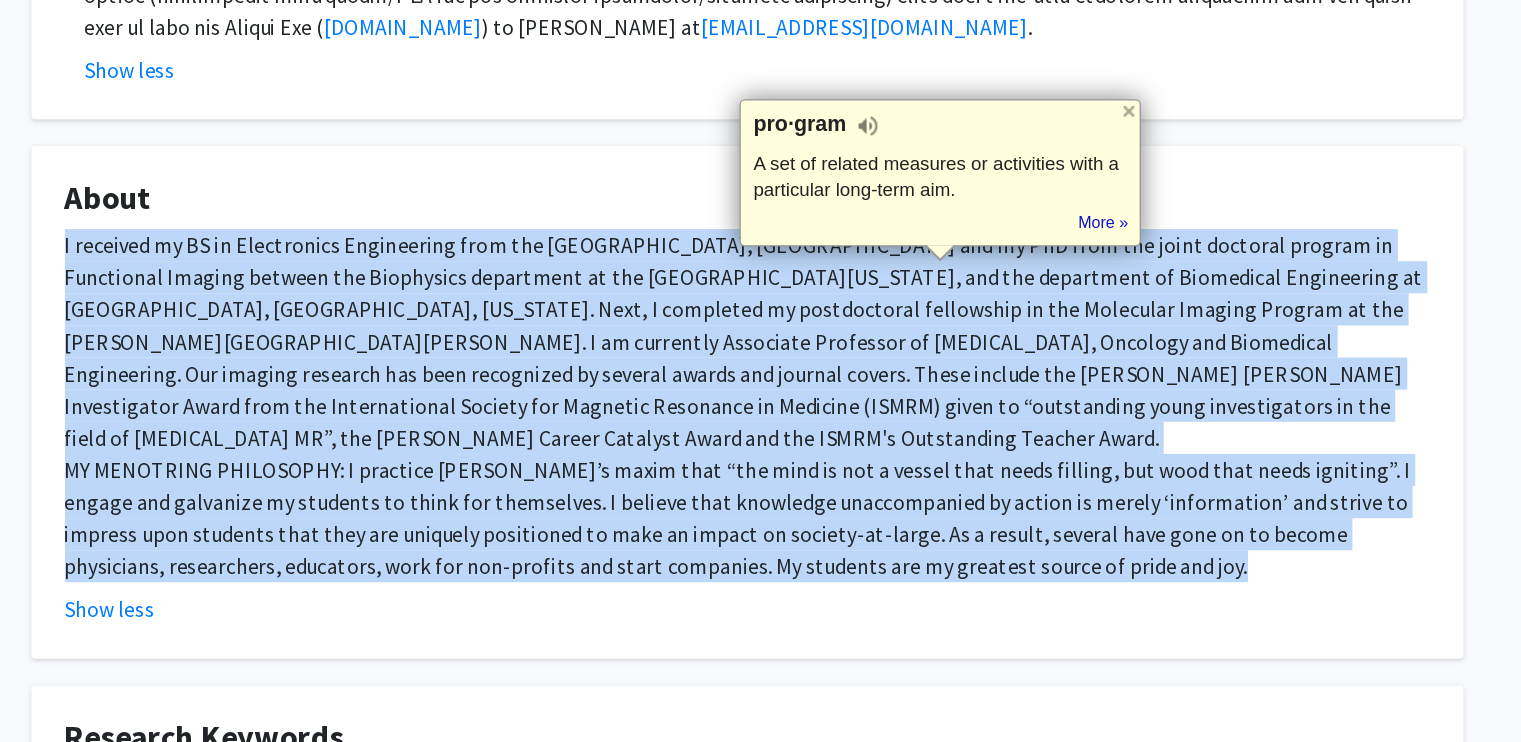 drag, startPoint x: 885, startPoint y: 392, endPoint x: 918, endPoint y: 562, distance: 173.17332 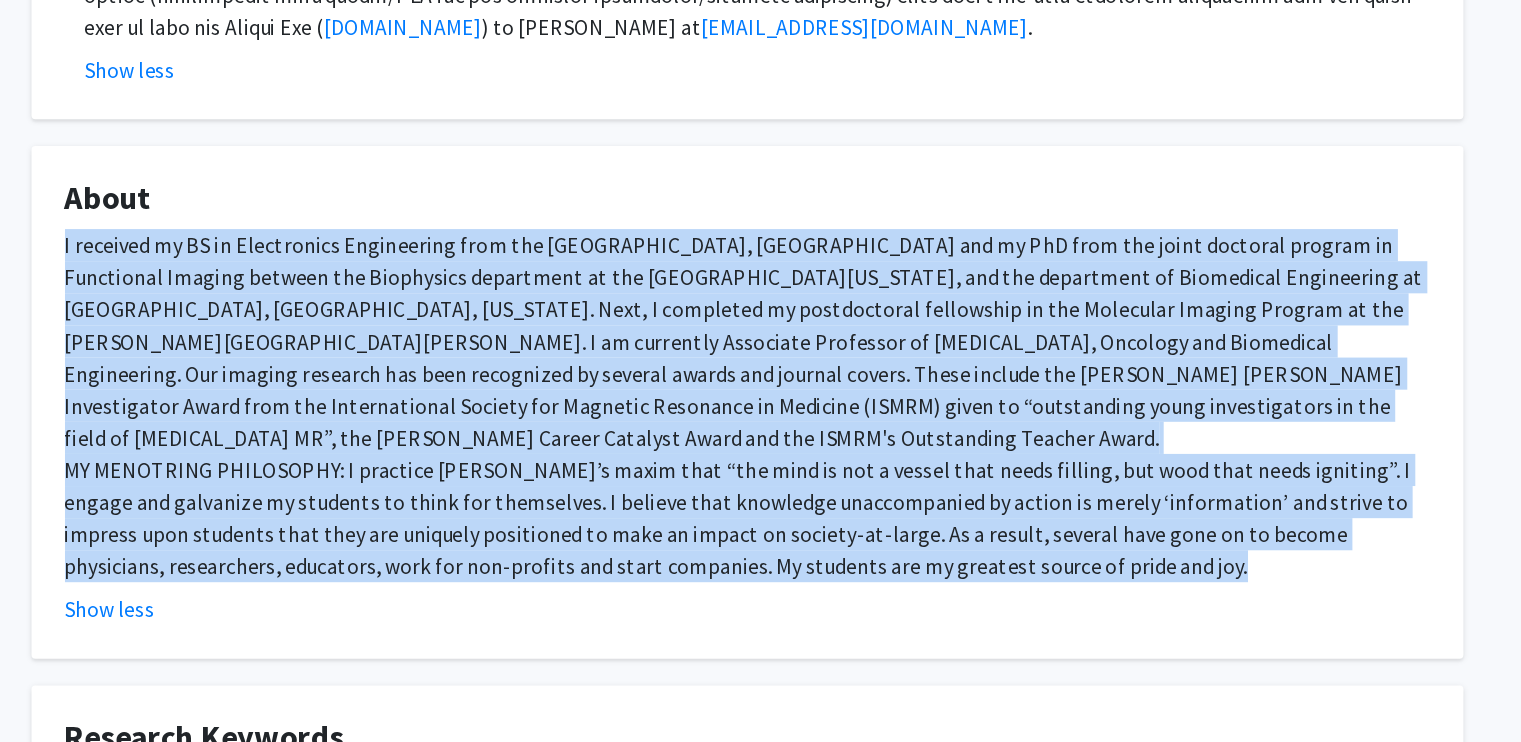 click on "I received my BS in Electronics Engineering from the [GEOGRAPHIC_DATA], [GEOGRAPHIC_DATA] and my PhD from the joint doctoral program in Functional Imaging between the Biophysics department at the [GEOGRAPHIC_DATA][US_STATE], and the department of Biomedical Engineering at [GEOGRAPHIC_DATA], [GEOGRAPHIC_DATA], [US_STATE]. Next, I completed my postdoctoral fellowship in the Molecular Imaging Program at the [PERSON_NAME][GEOGRAPHIC_DATA][PERSON_NAME]. I am currently Associate Professor of [MEDICAL_DATA], Oncology and Biomedical Engineering. Our imaging research has been recognized by several awards and journal covers. These include the [PERSON_NAME] [PERSON_NAME] Investigator Award from the International Society for Magnetic Resonance in Medicine (ISMRM) given to “outstanding young investigators in the field of [MEDICAL_DATA] MR”, the [PERSON_NAME] Career Catalyst Award and the ISMRM's Outstanding Teacher Award." 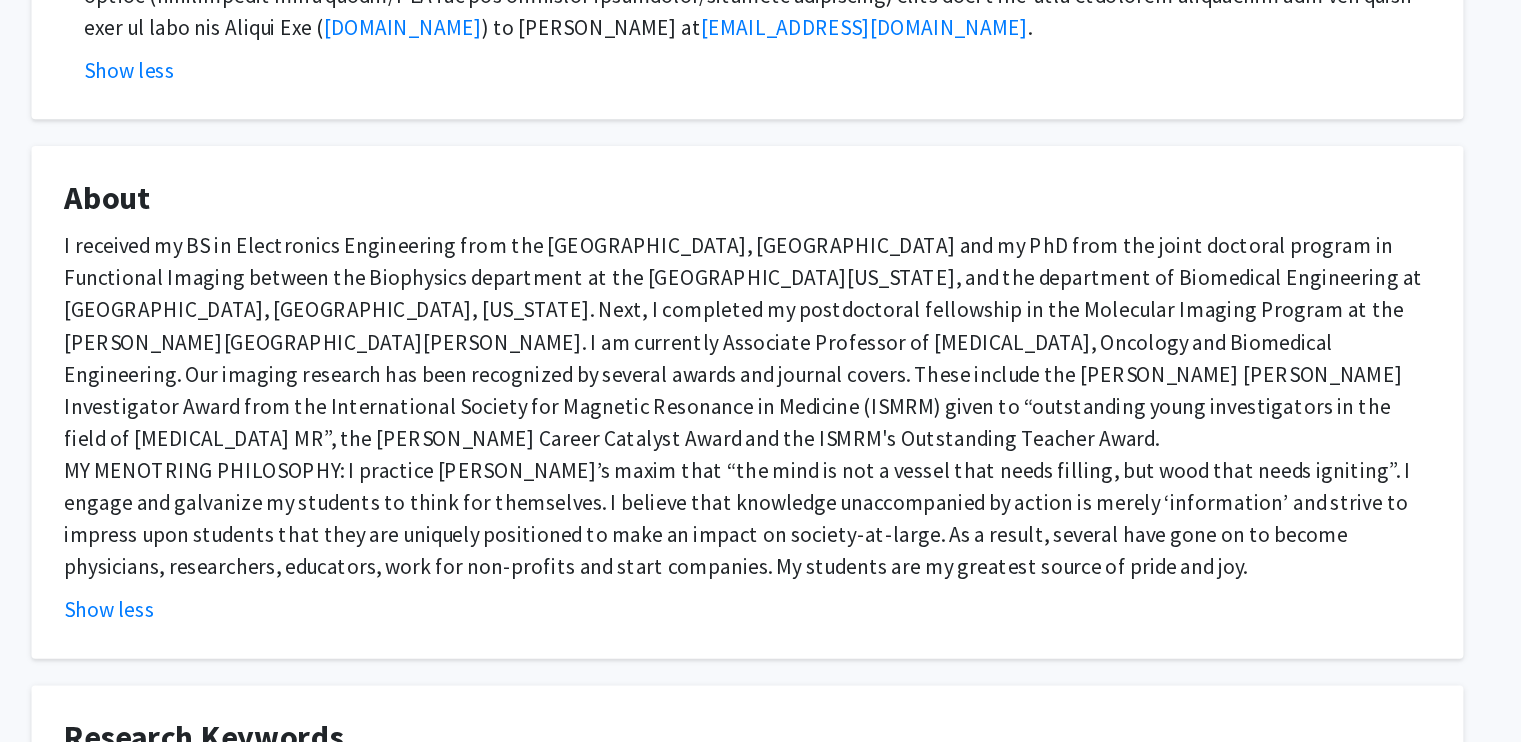scroll, scrollTop: 0, scrollLeft: 0, axis: both 